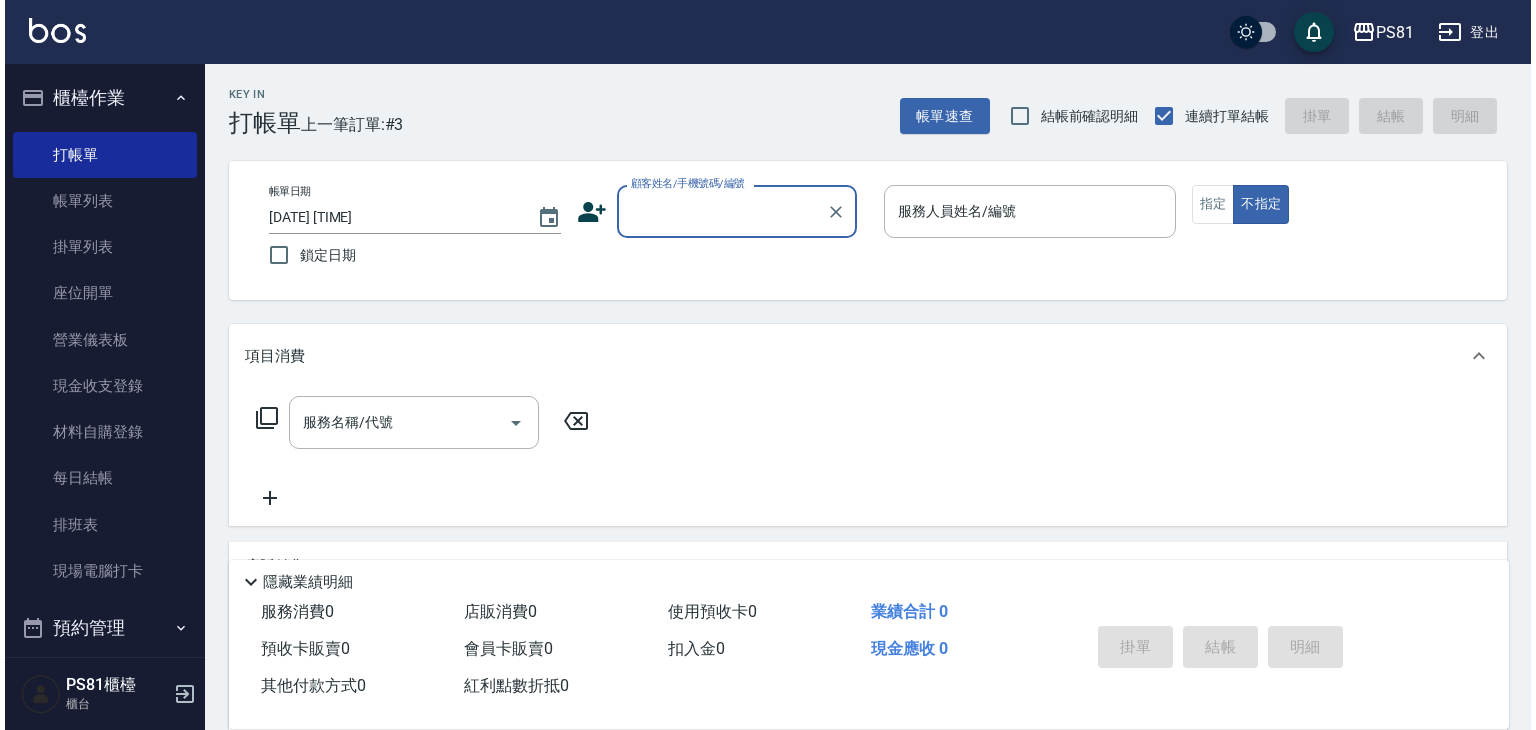 scroll, scrollTop: 0, scrollLeft: 0, axis: both 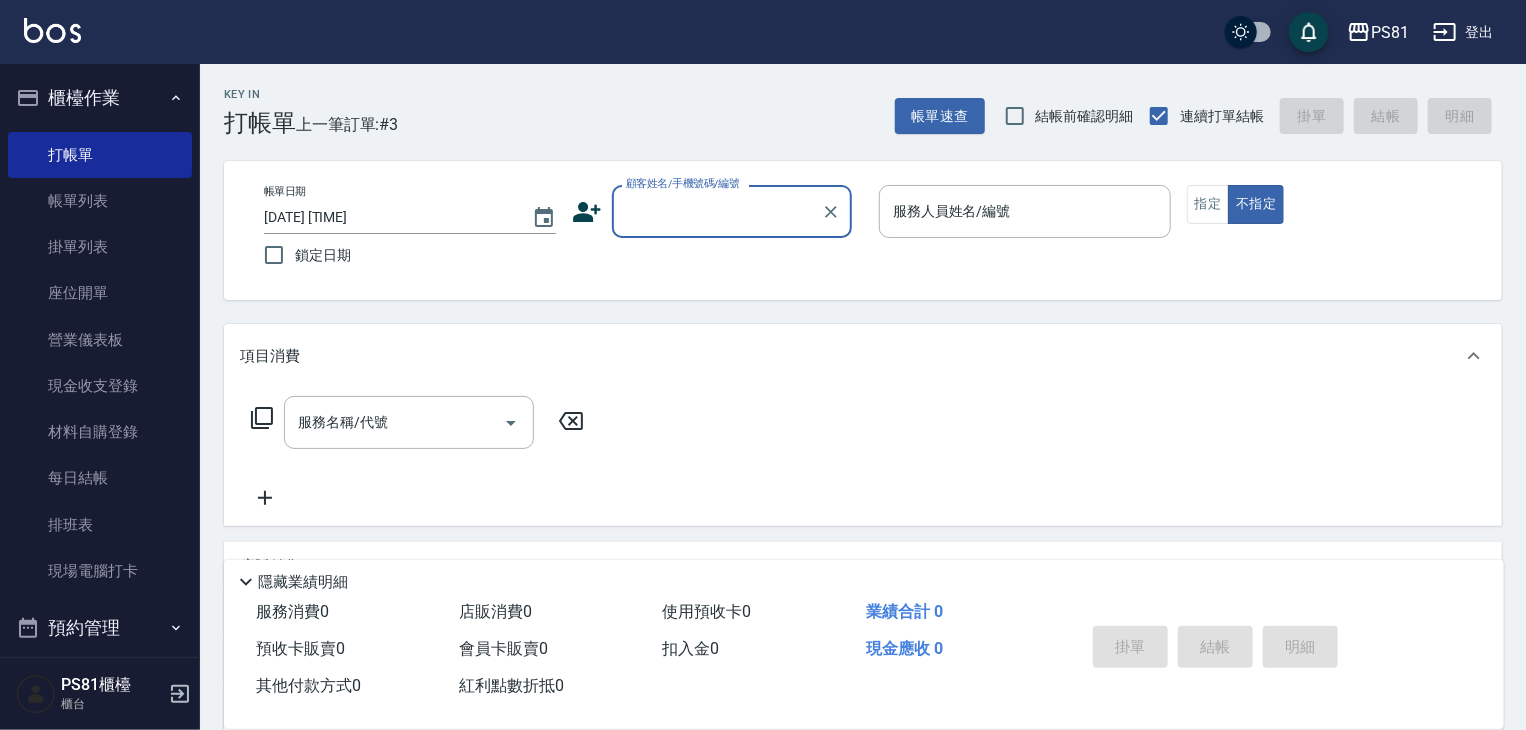 click on "顧客姓名/手機號碼/編號" at bounding box center [717, 211] 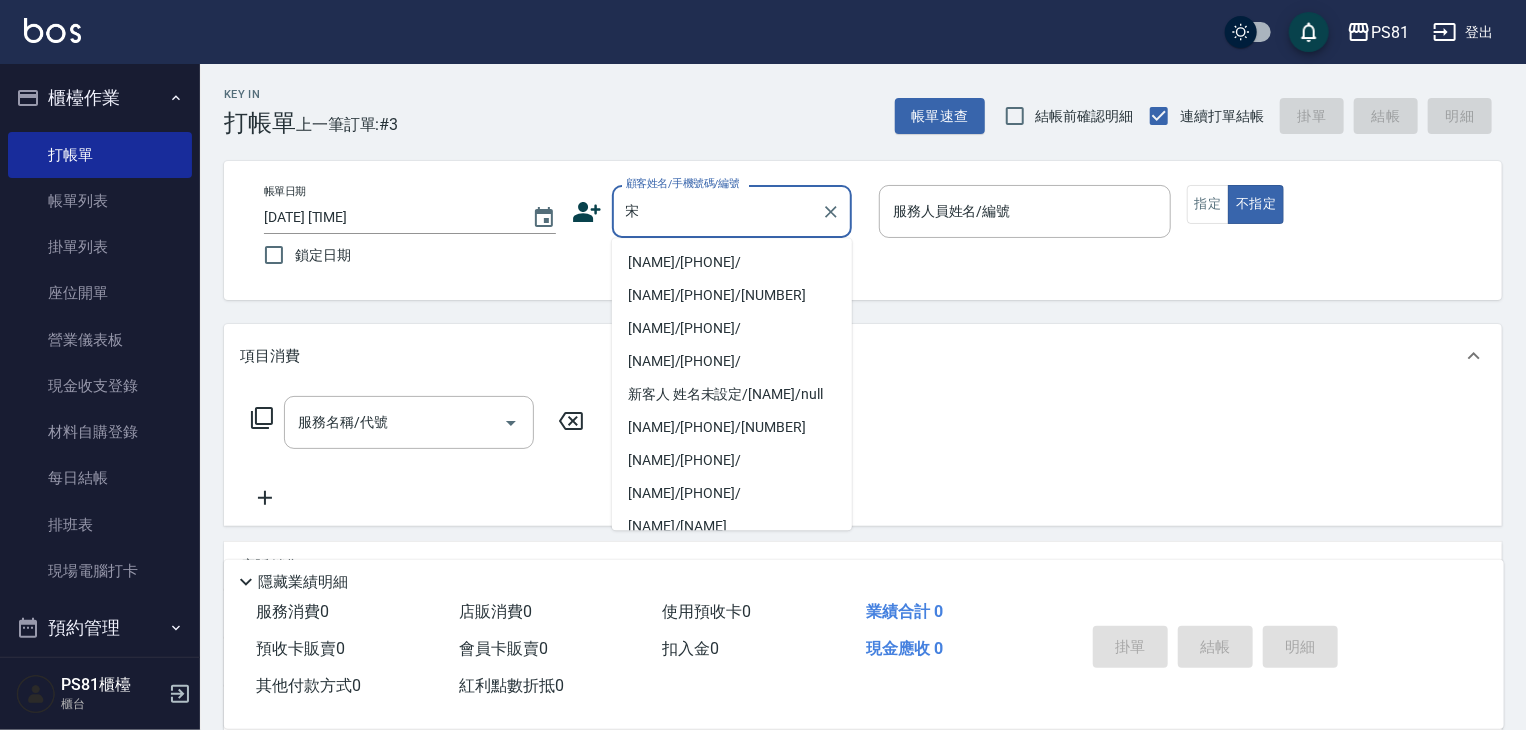 click on "[NAME]/[PHONE]/" at bounding box center [732, 262] 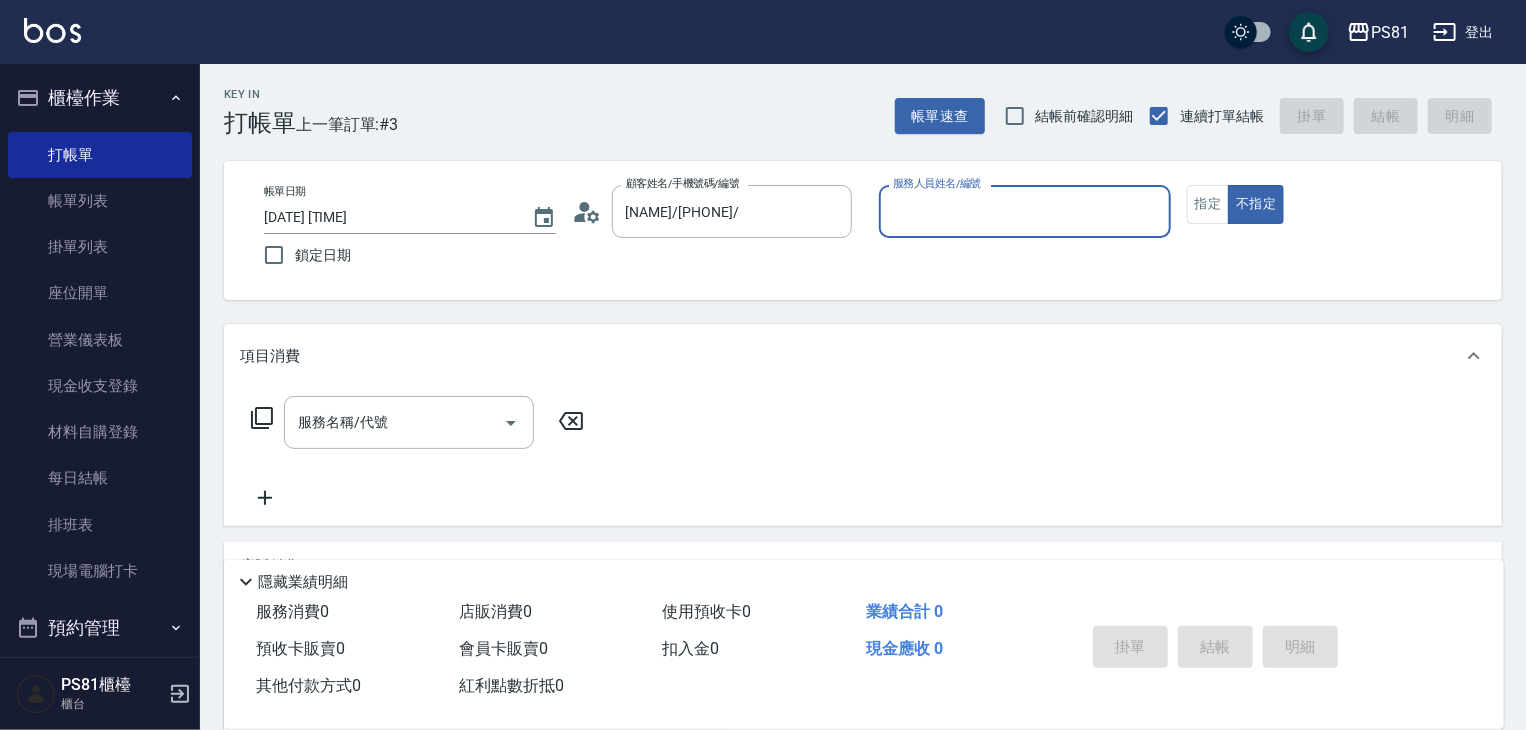 type on "小芸-8" 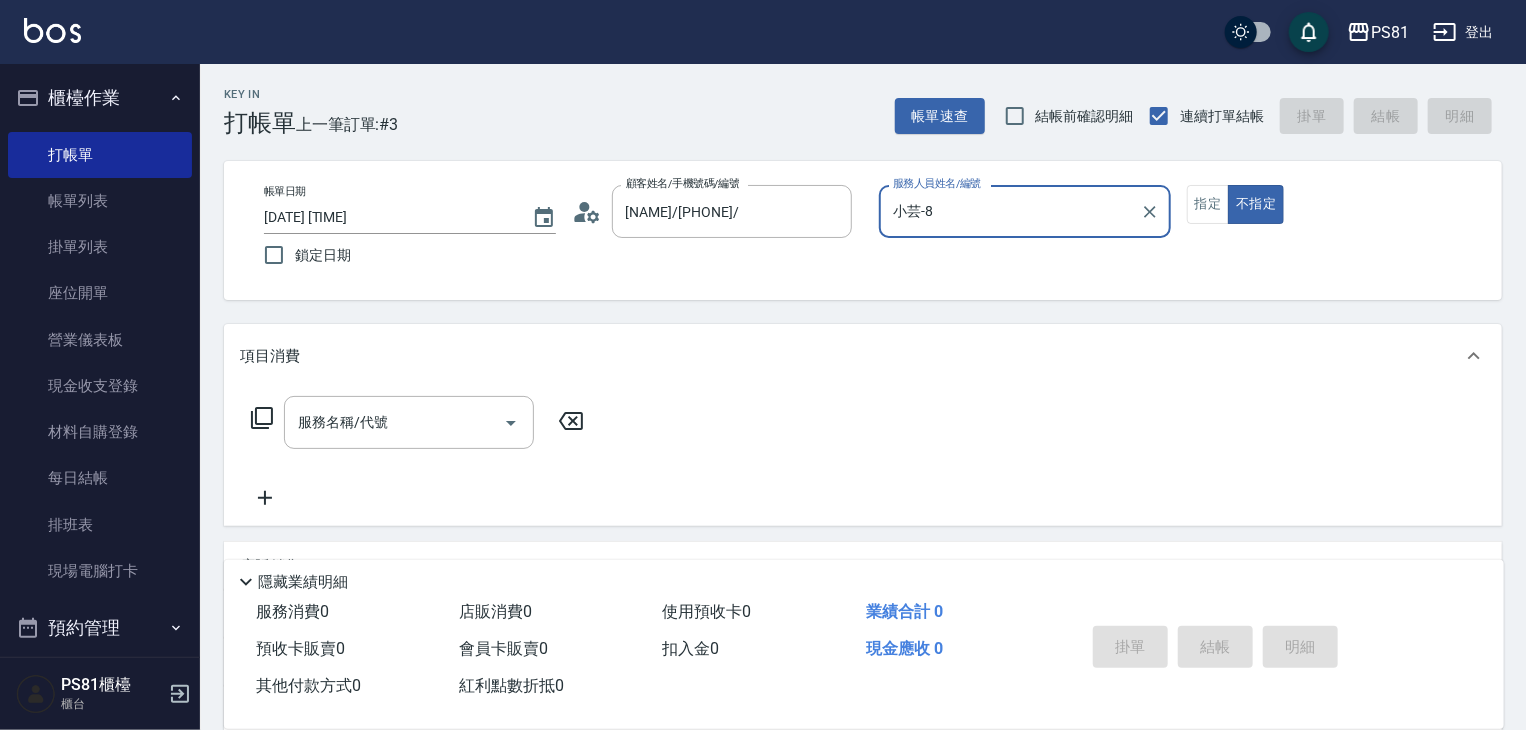 click on "不指定" at bounding box center (1256, 204) 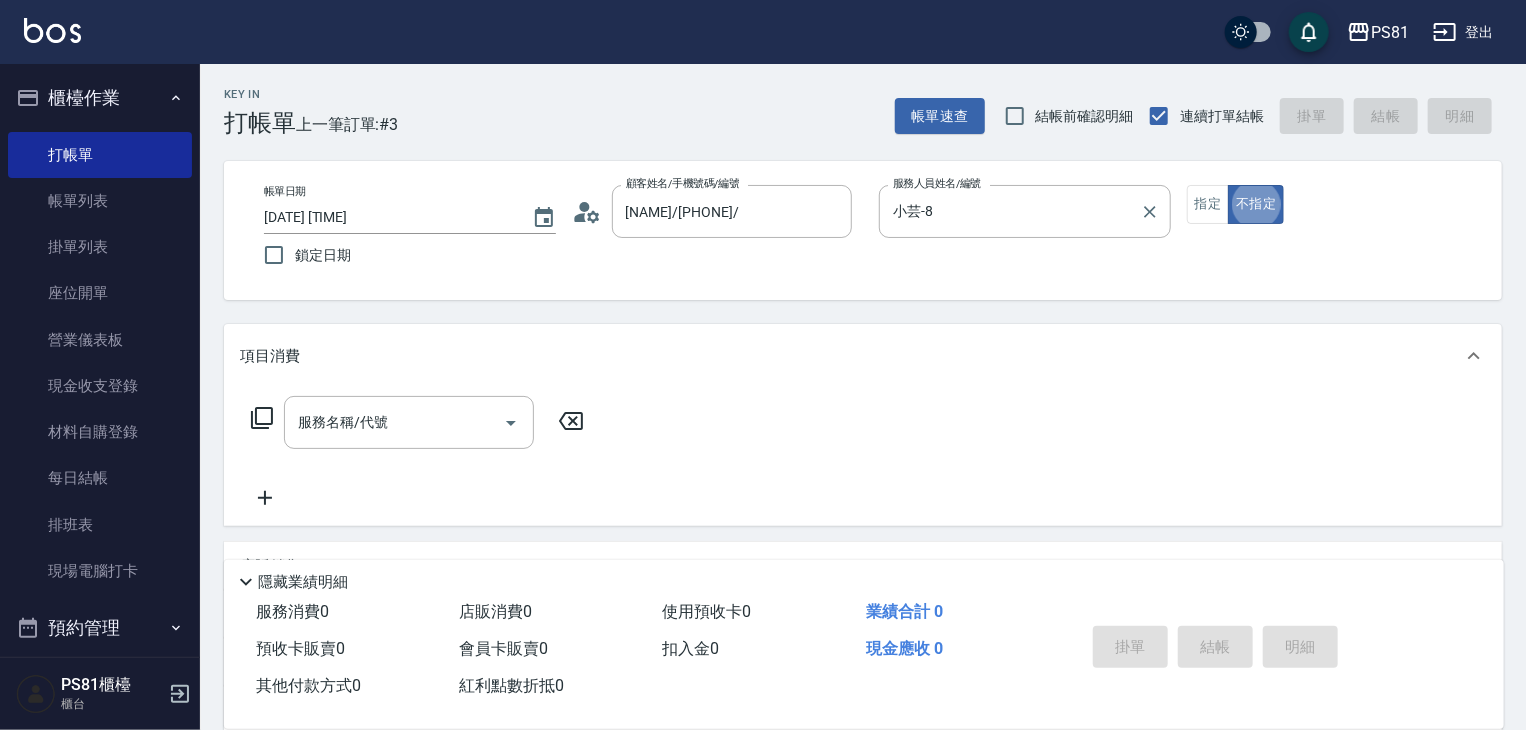 type on "false" 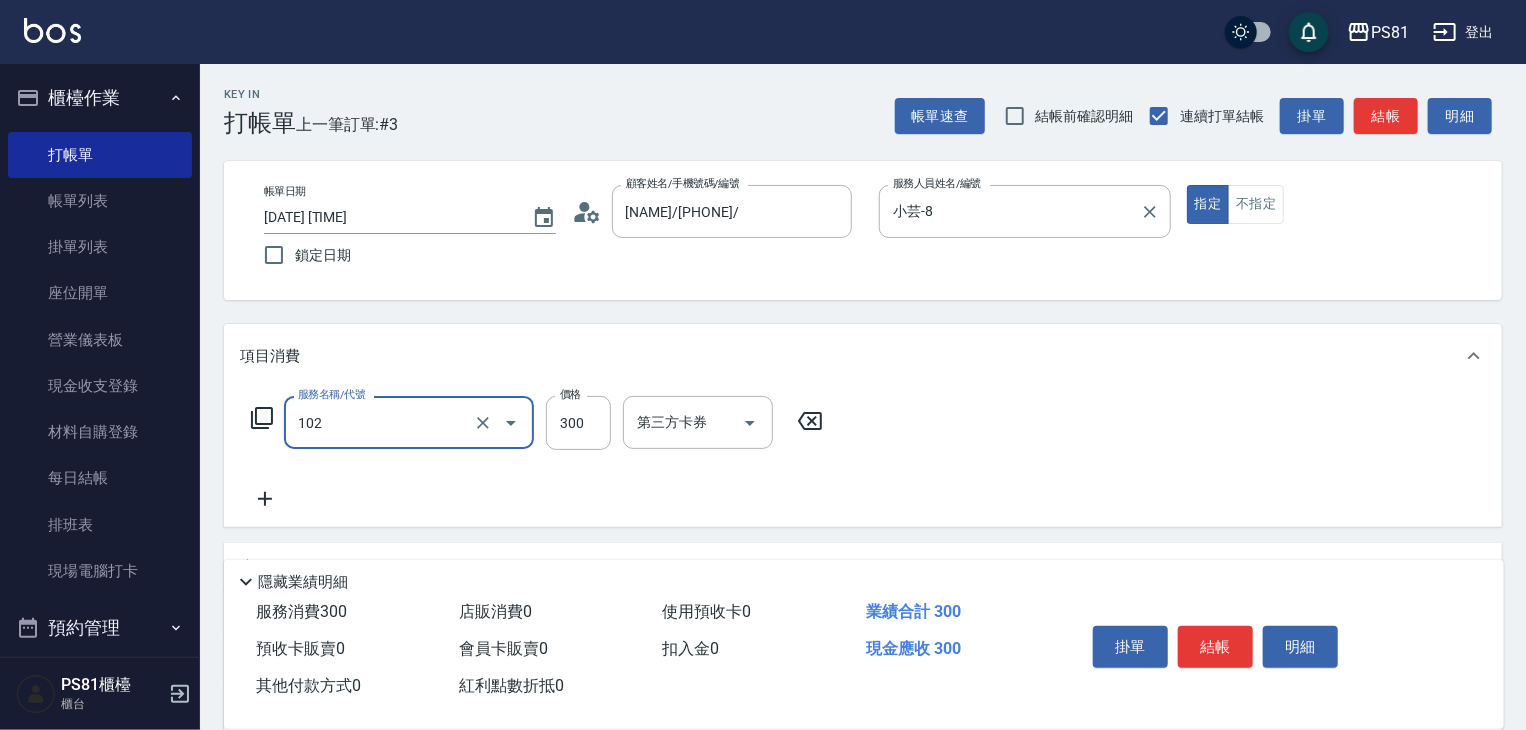 type on "保濕洗(102)" 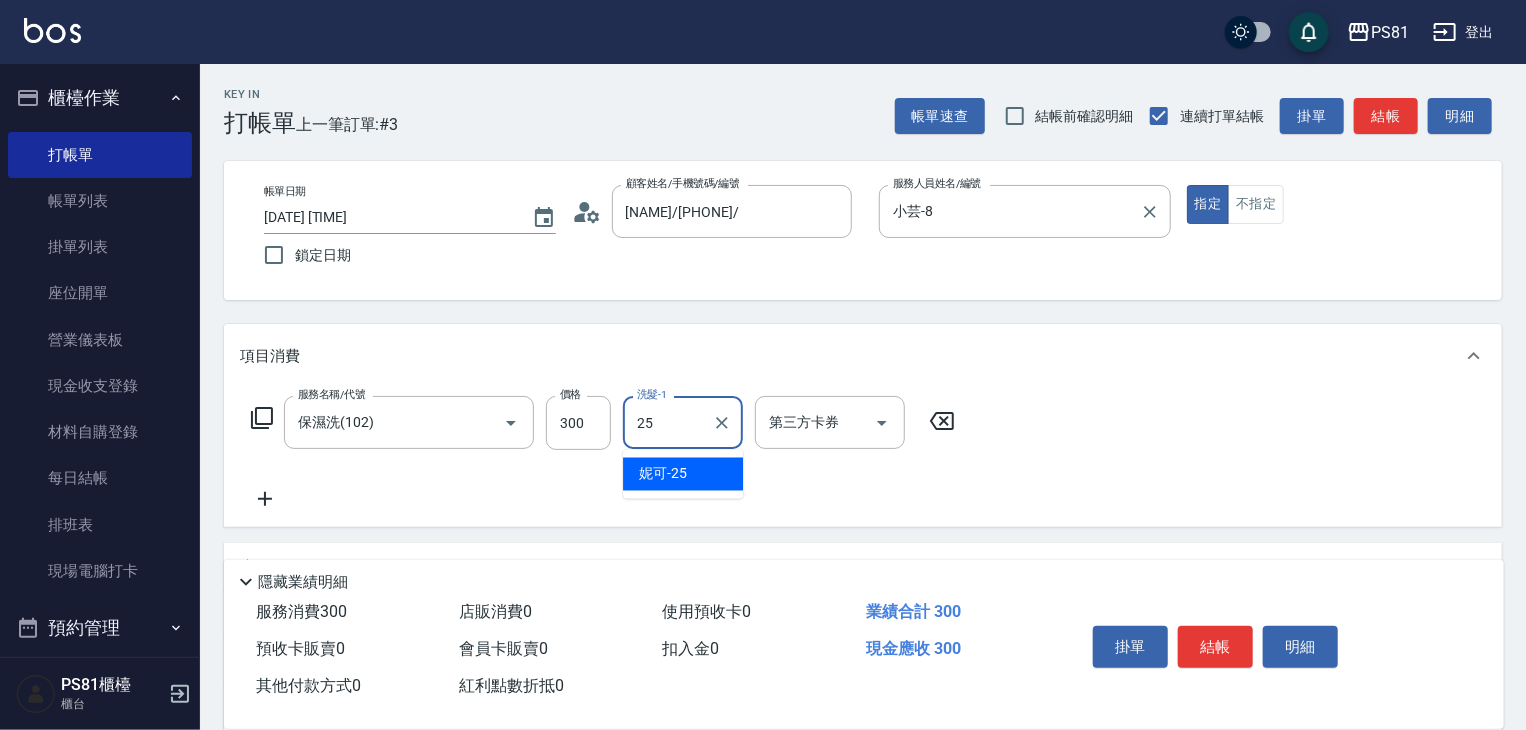 type on "[NAME]-[NUMBER]" 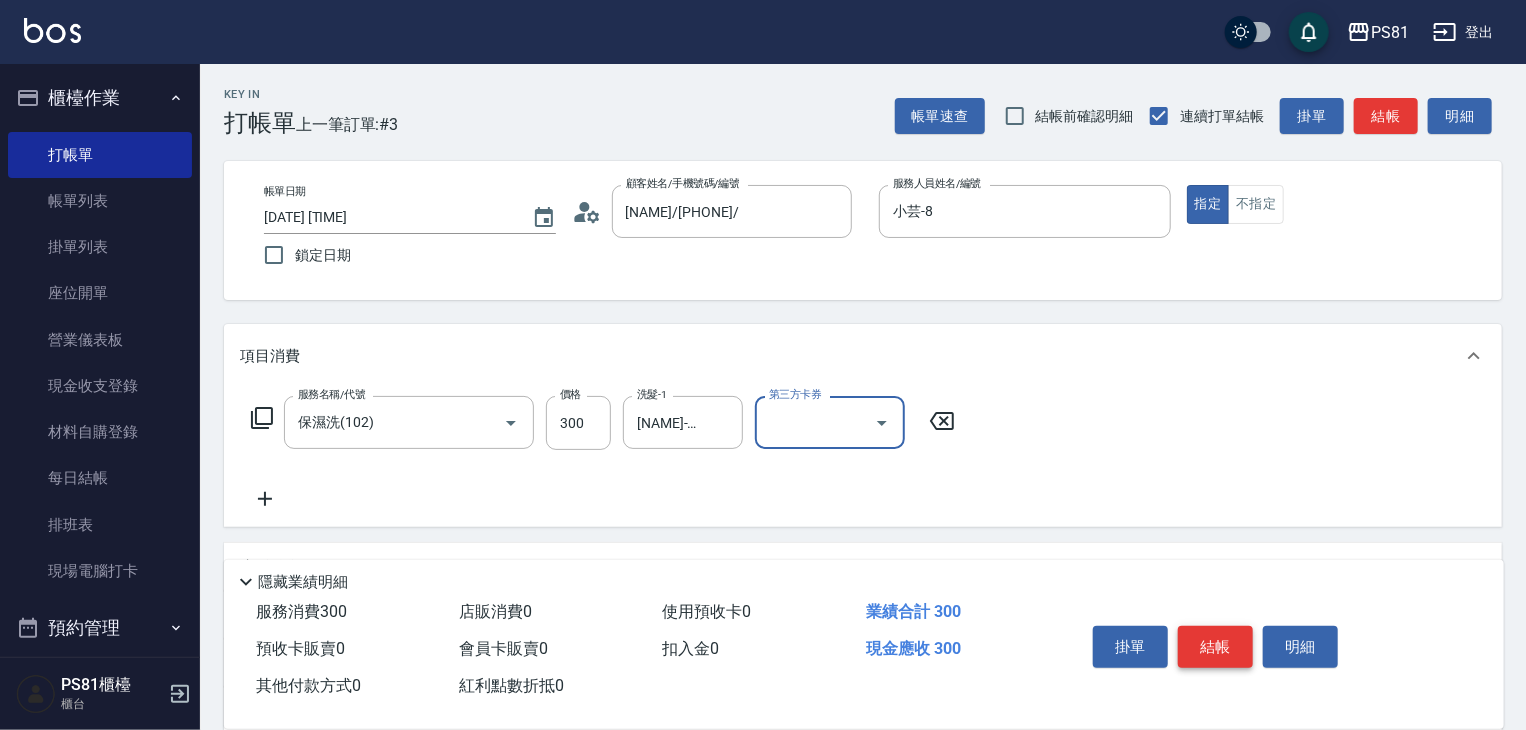 click on "結帳" at bounding box center (1215, 647) 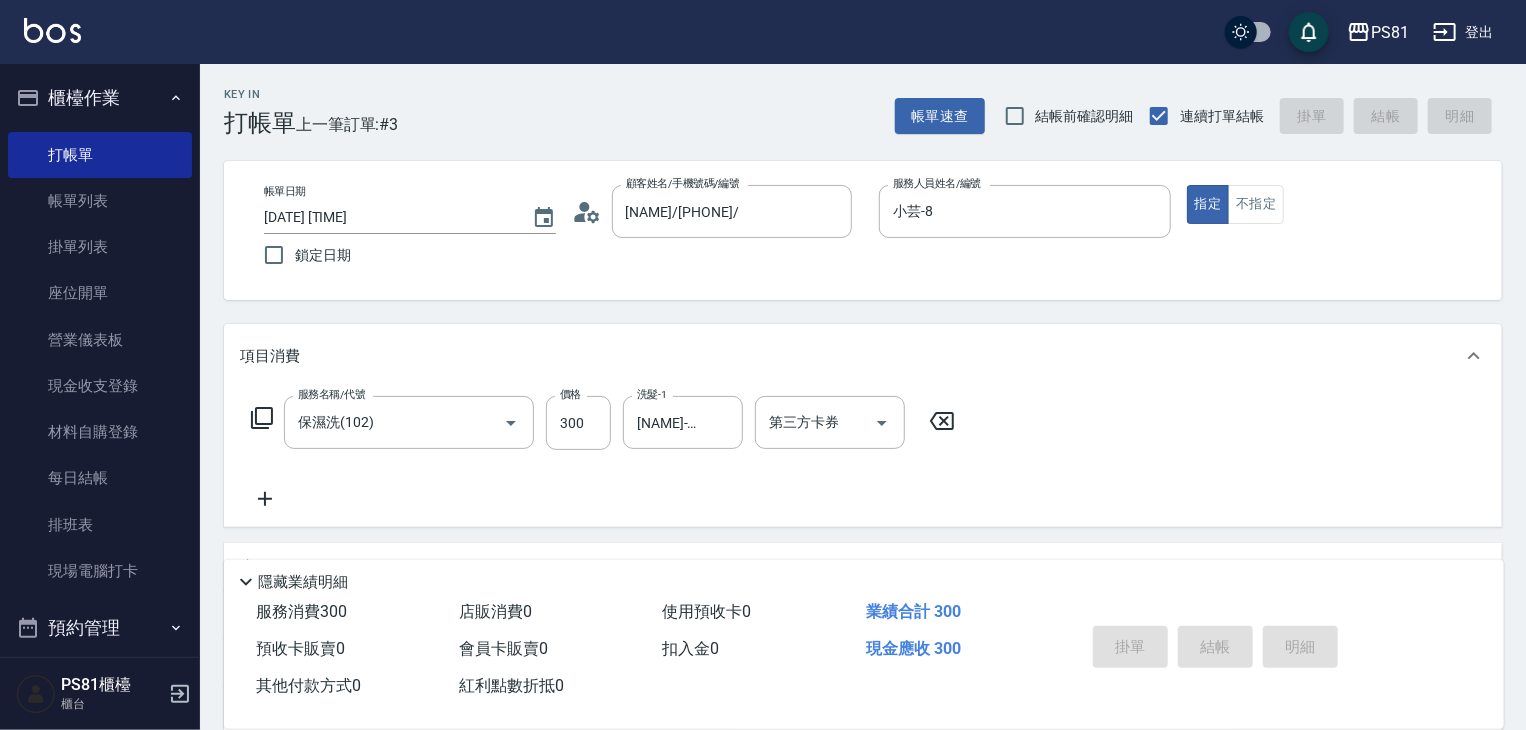 type on "2025/08/03 15:27" 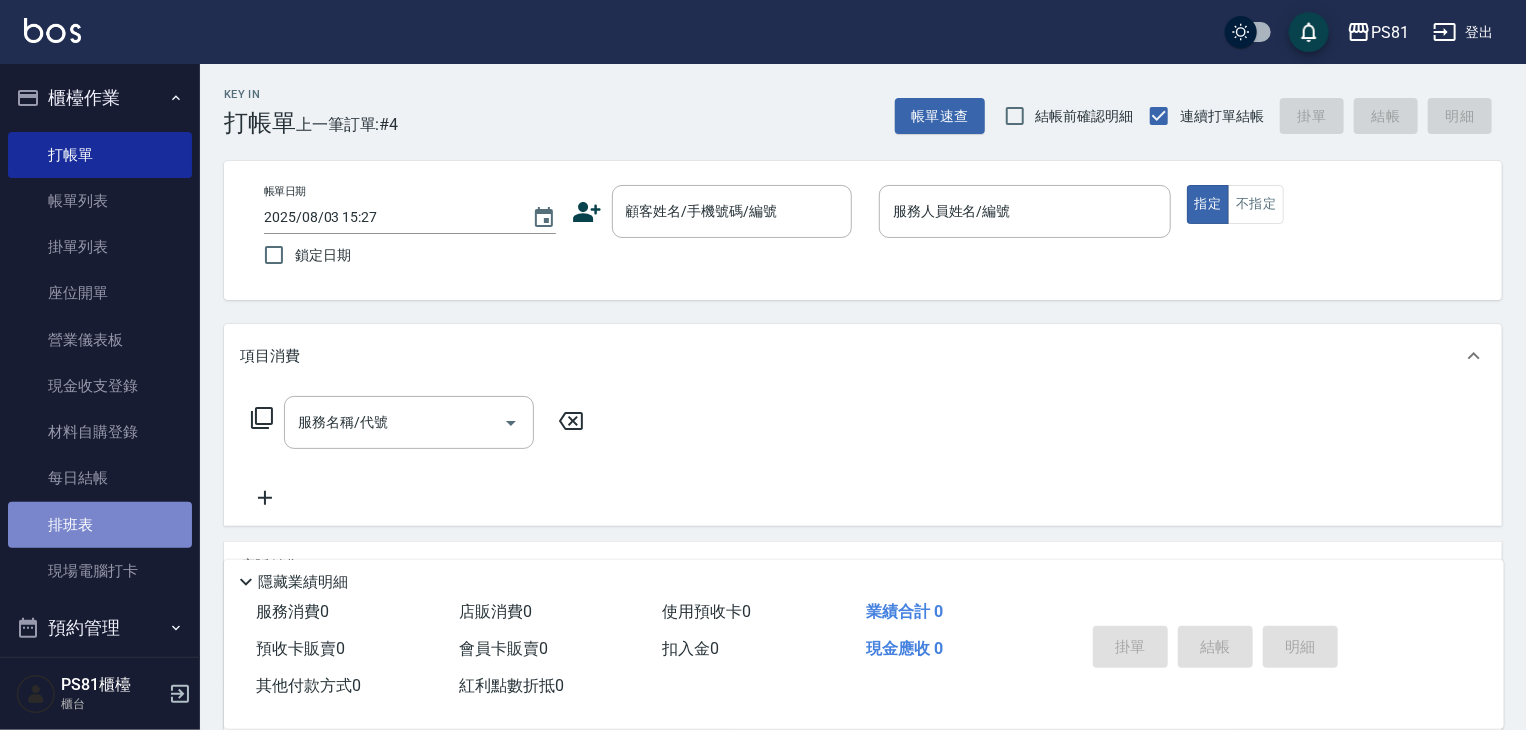 click on "排班表" at bounding box center [100, 525] 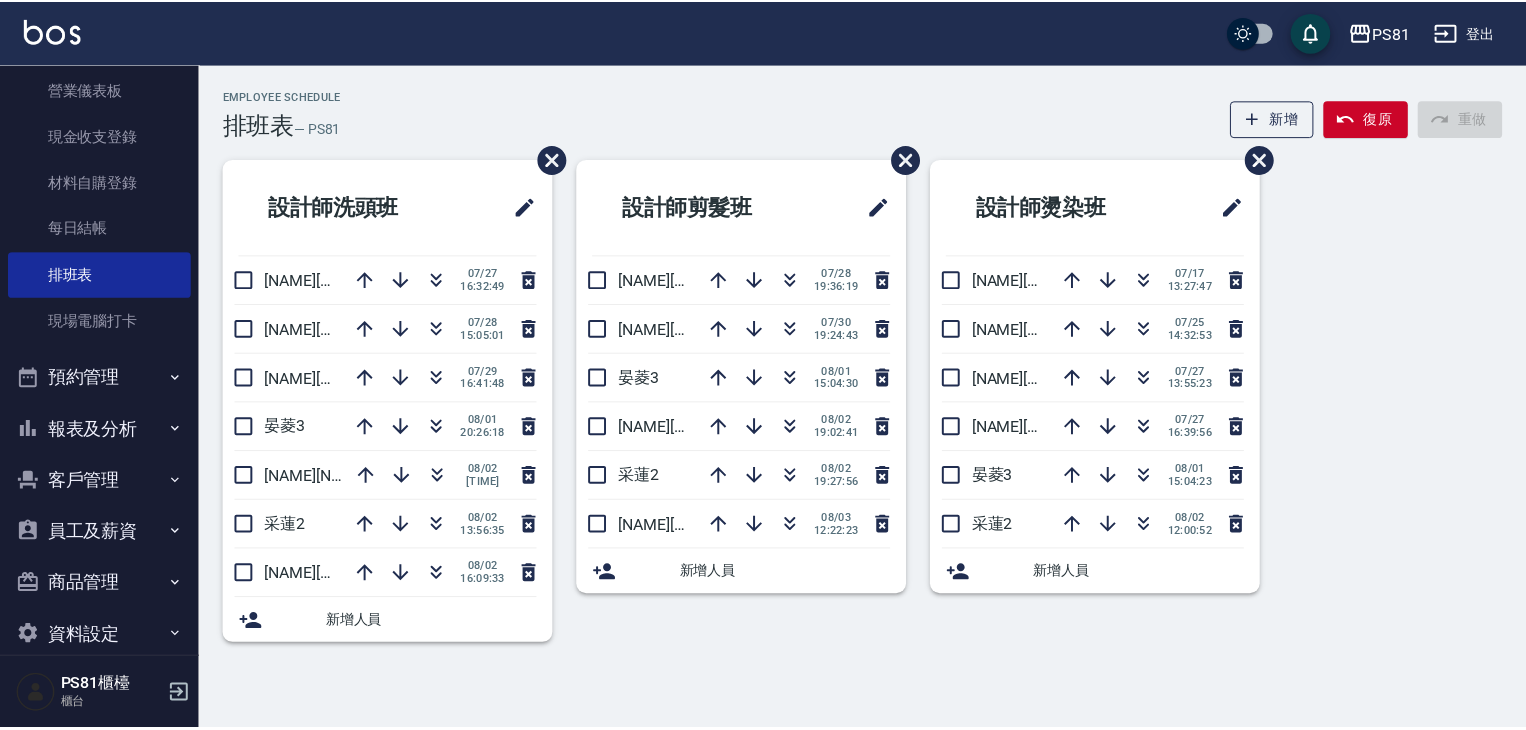 scroll, scrollTop: 278, scrollLeft: 0, axis: vertical 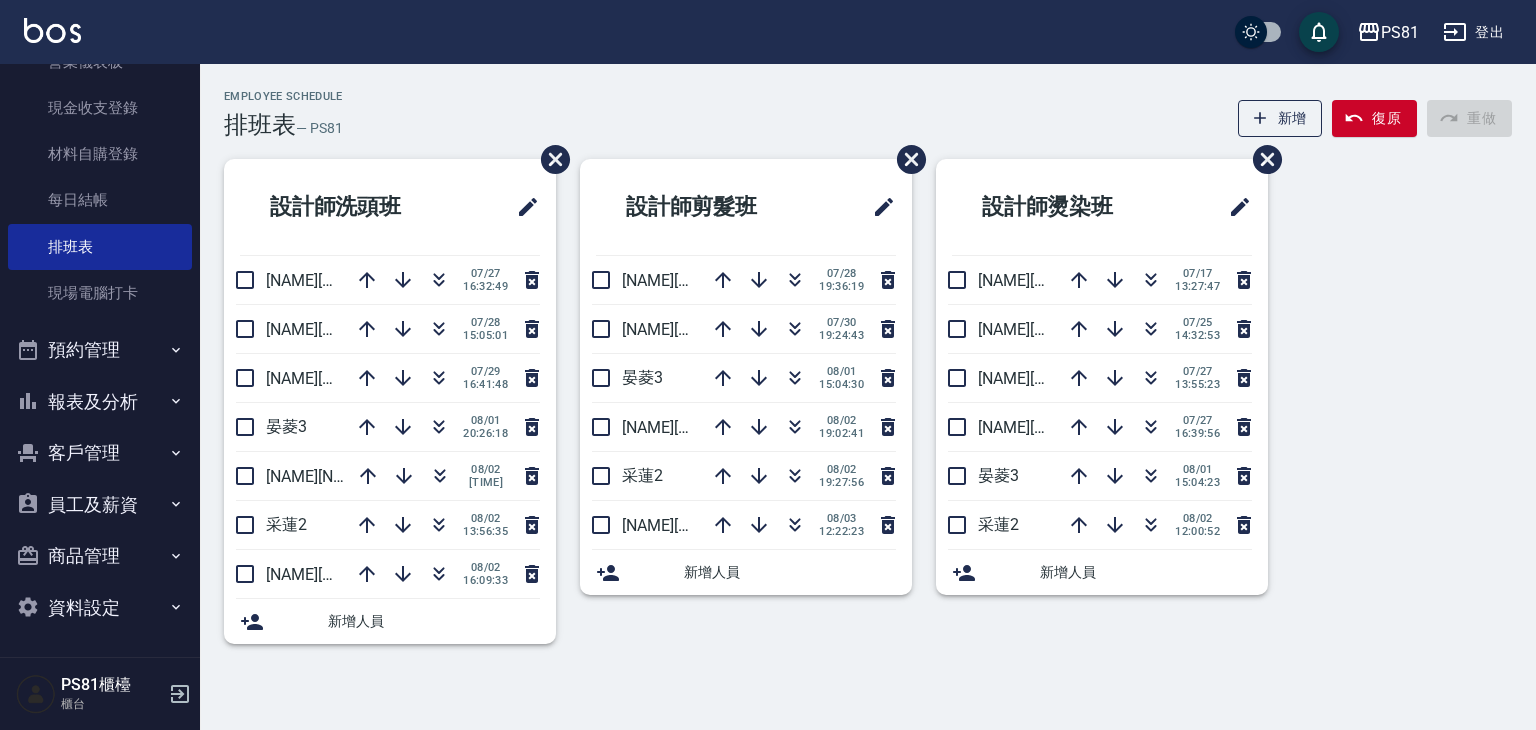 click on "報表及分析" at bounding box center (100, 402) 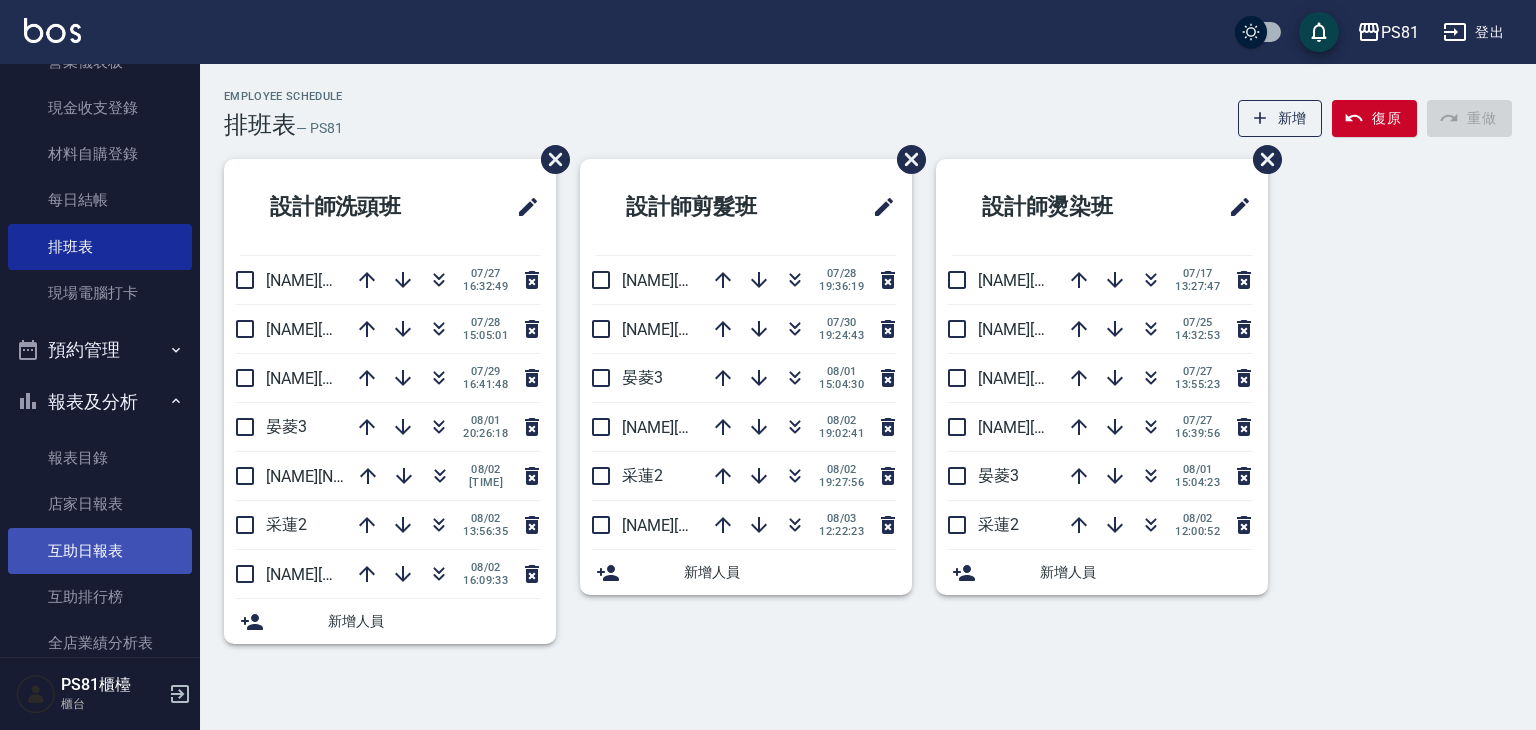 click on "互助日報表" at bounding box center (100, 551) 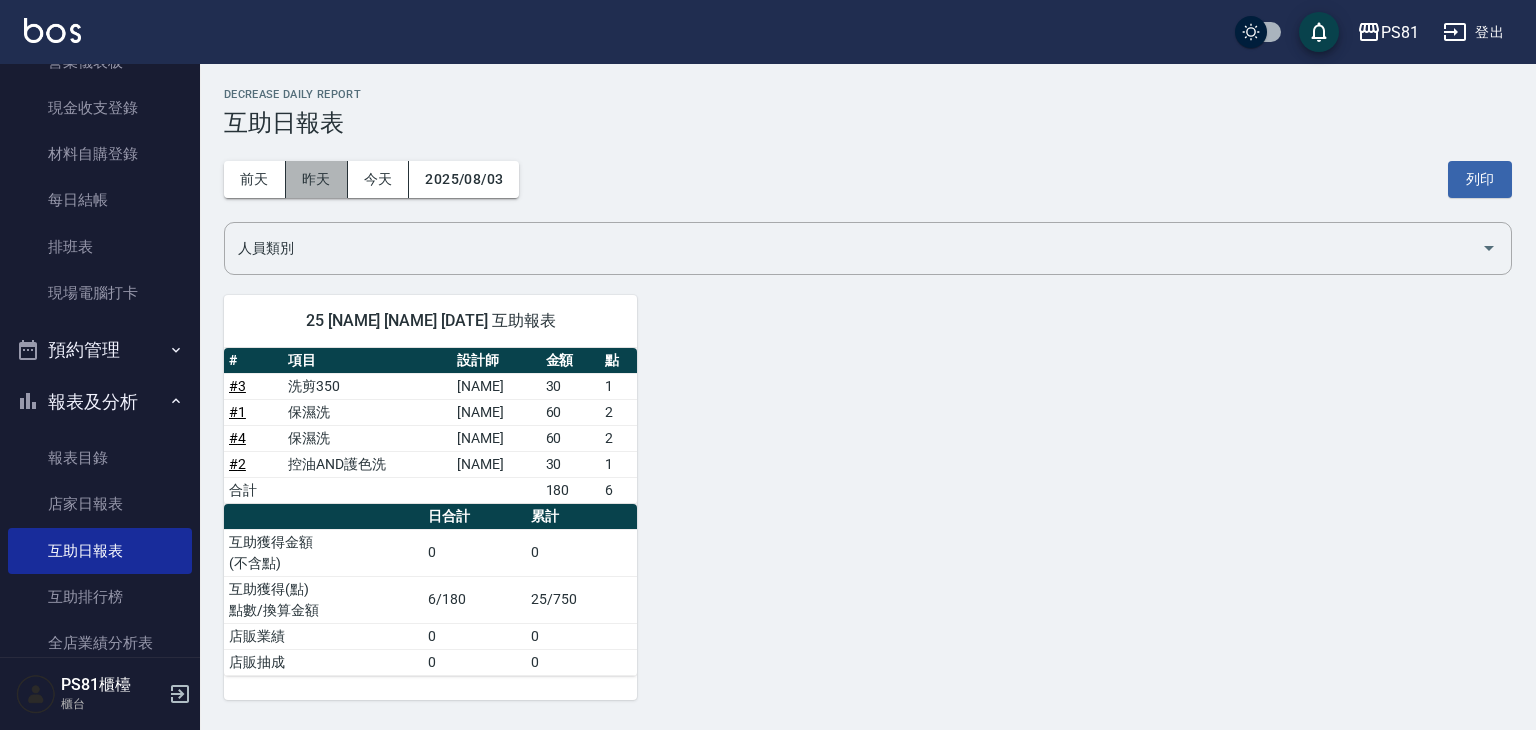 click on "昨天" at bounding box center (317, 179) 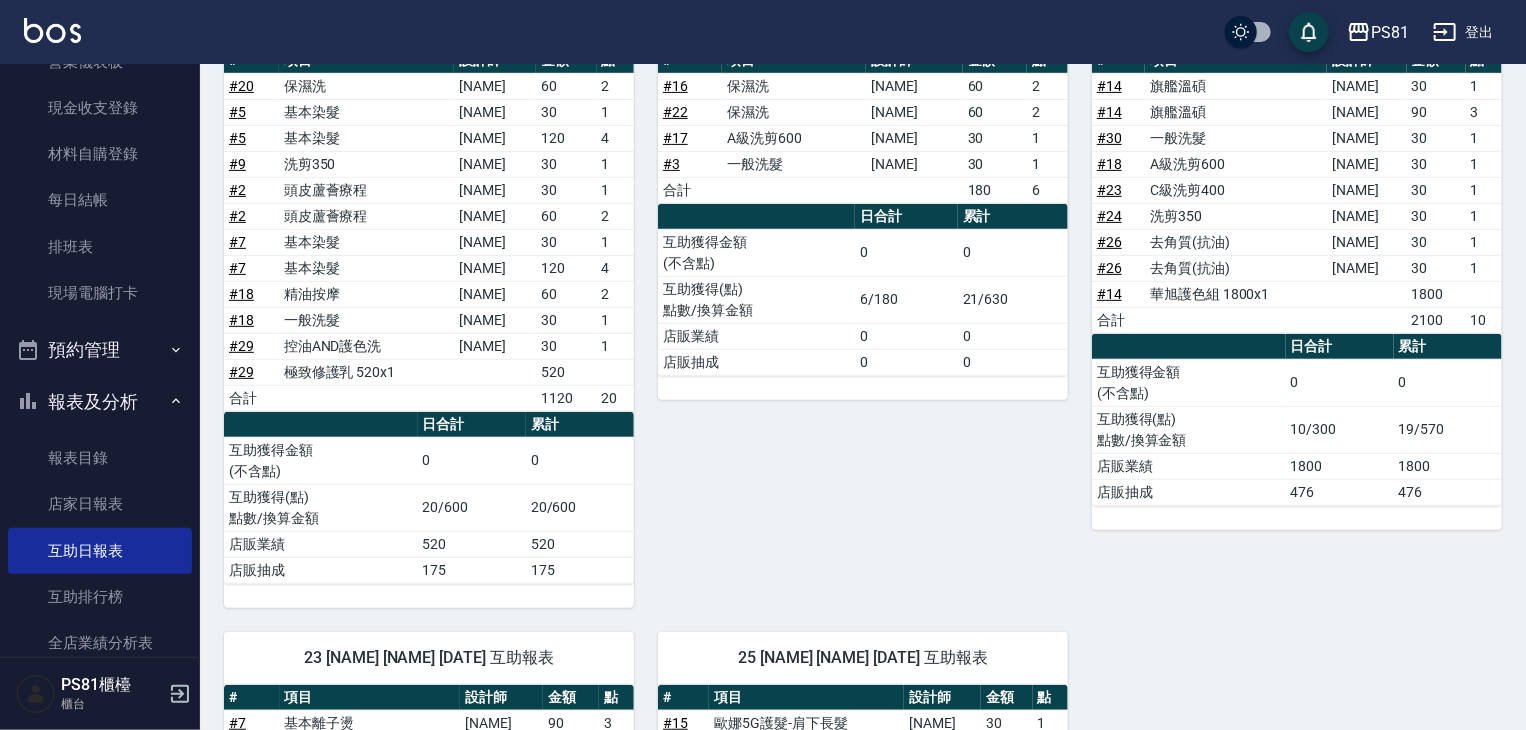 scroll, scrollTop: 200, scrollLeft: 0, axis: vertical 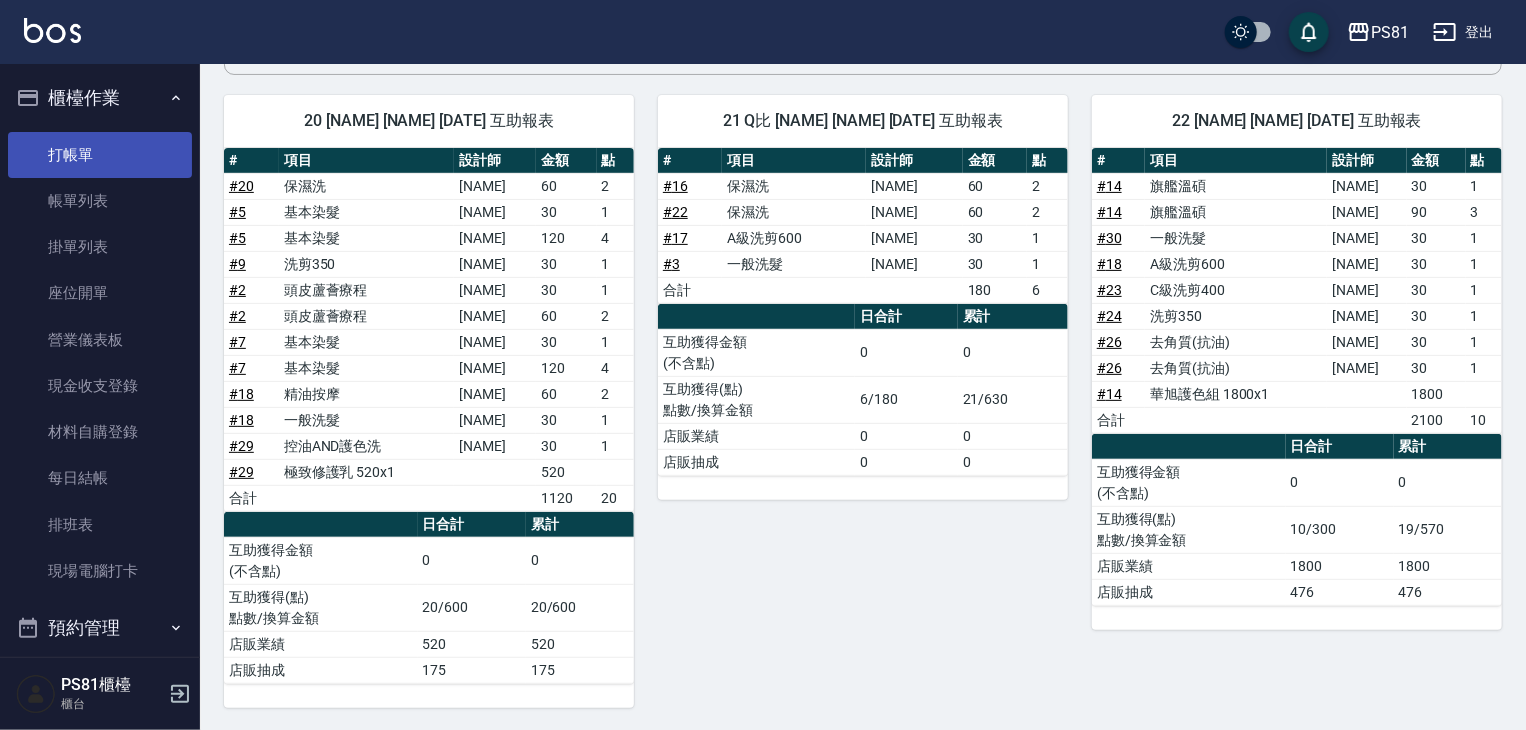 click on "打帳單" at bounding box center (100, 155) 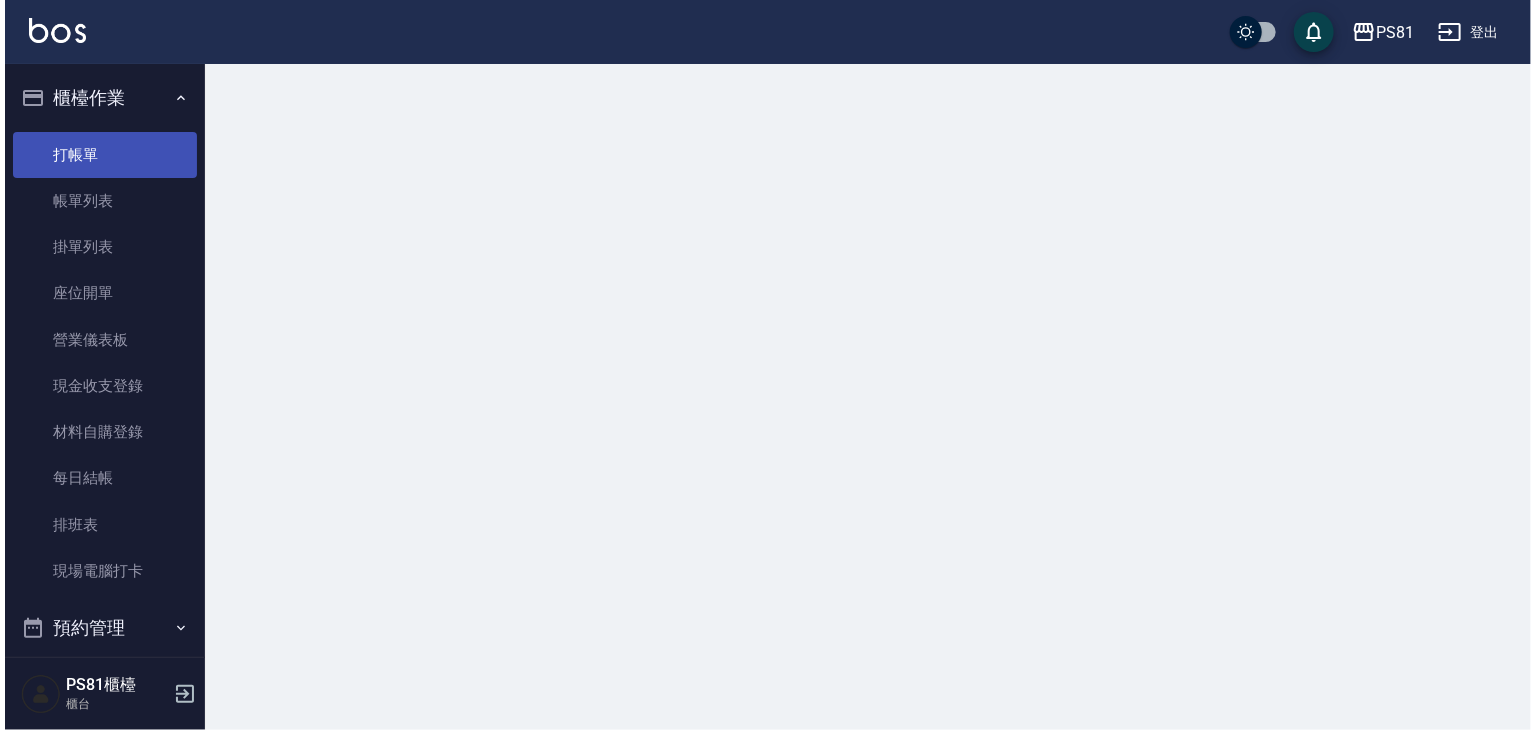 scroll, scrollTop: 0, scrollLeft: 0, axis: both 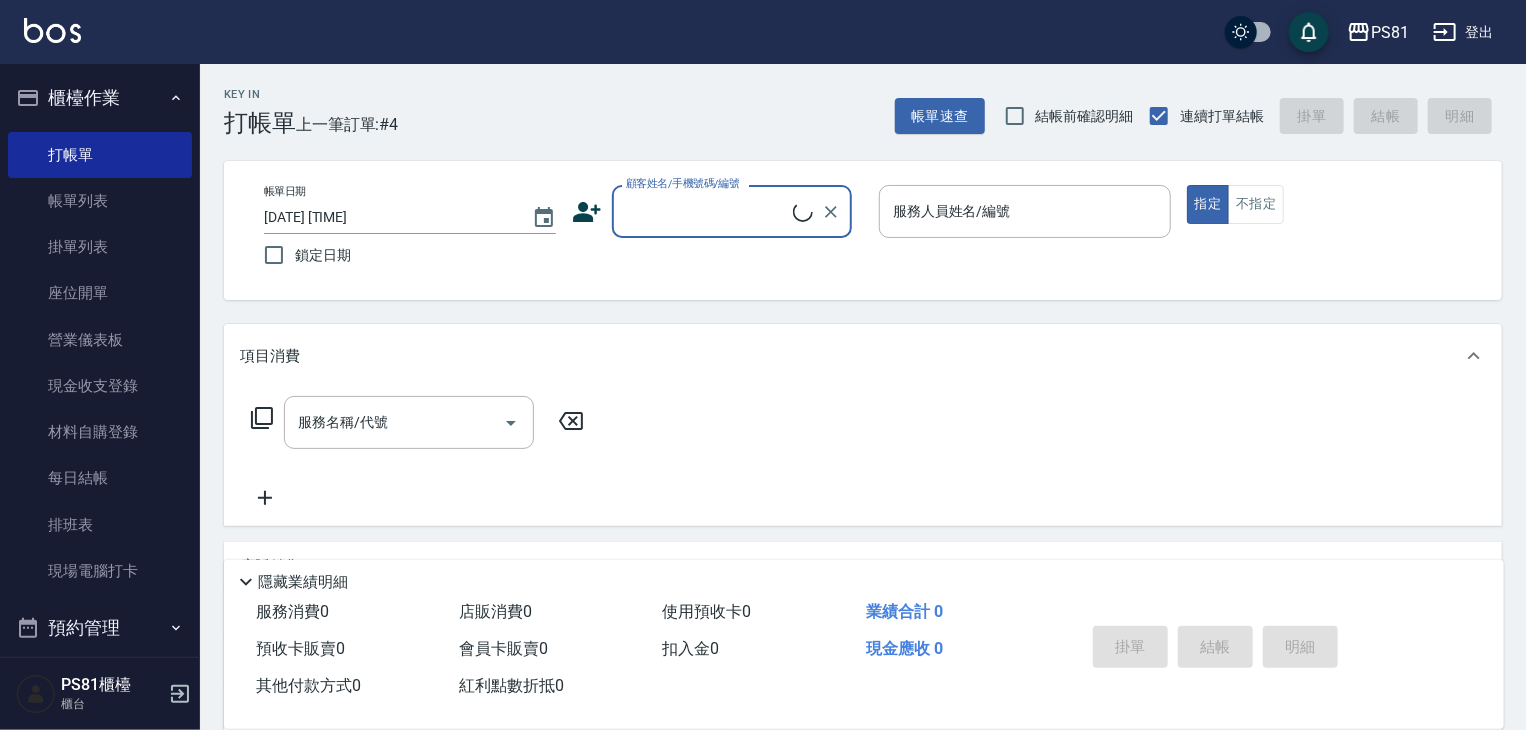 click on "顧客姓名/手機號碼/編號" at bounding box center (707, 211) 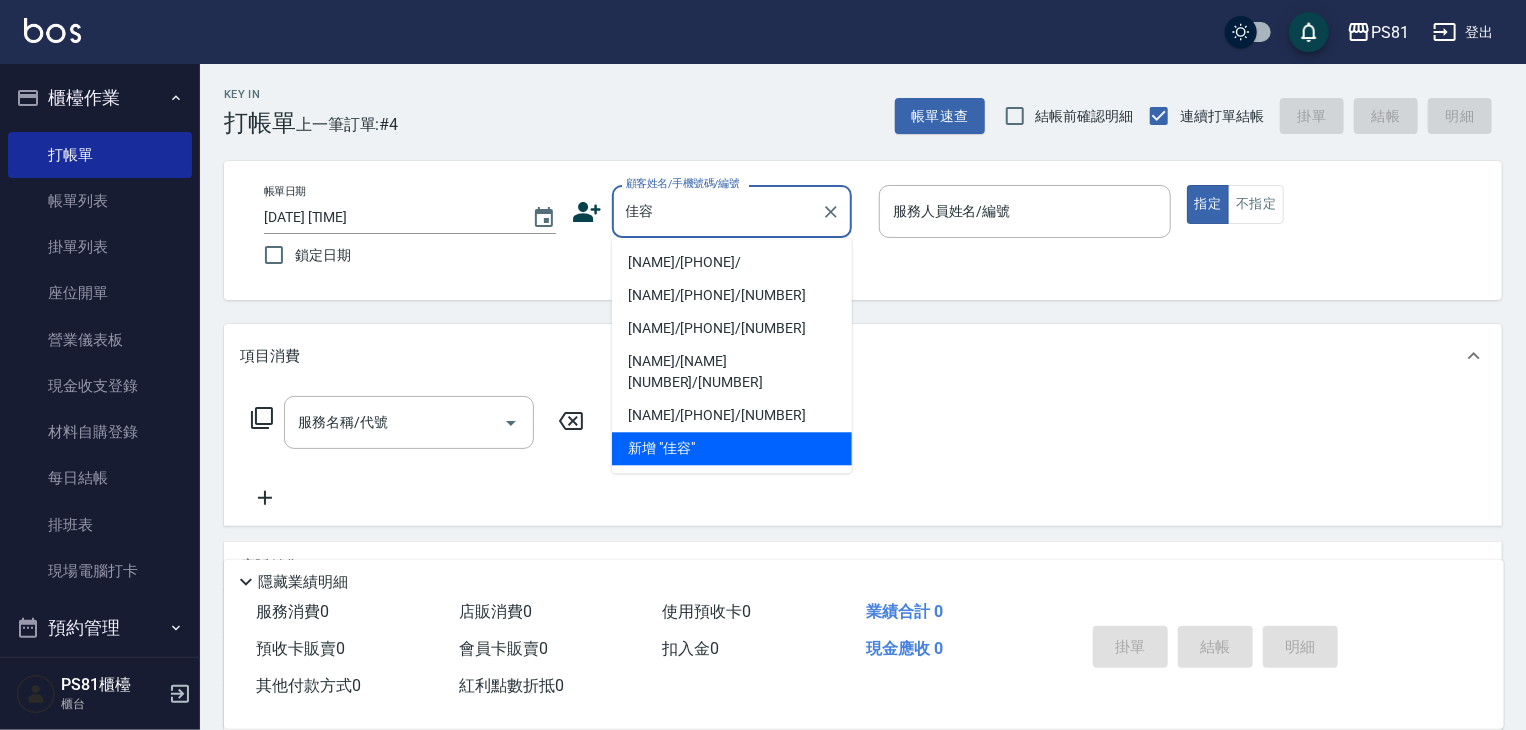 click on "[NAME]/[PHONE]/" at bounding box center [732, 262] 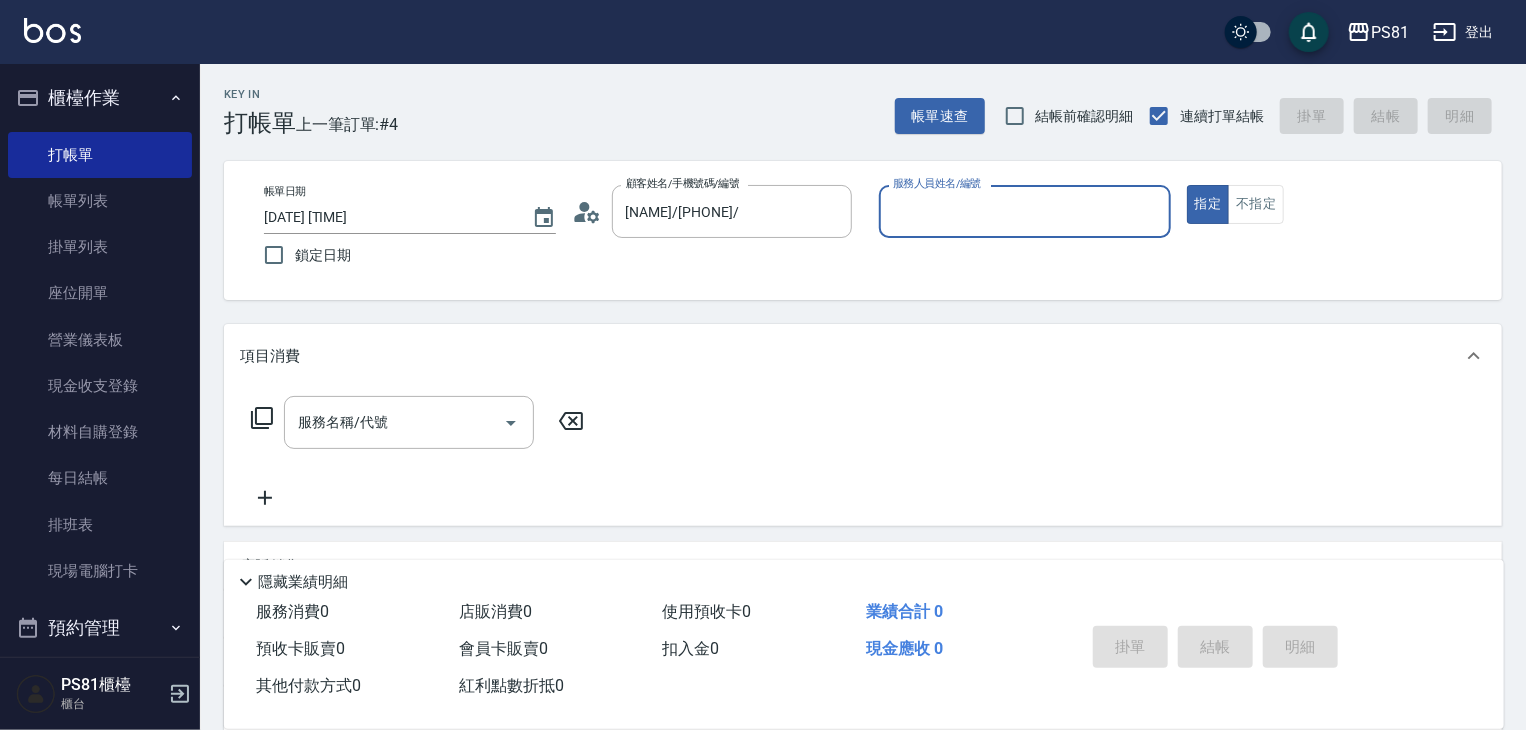 type on "小芸-8" 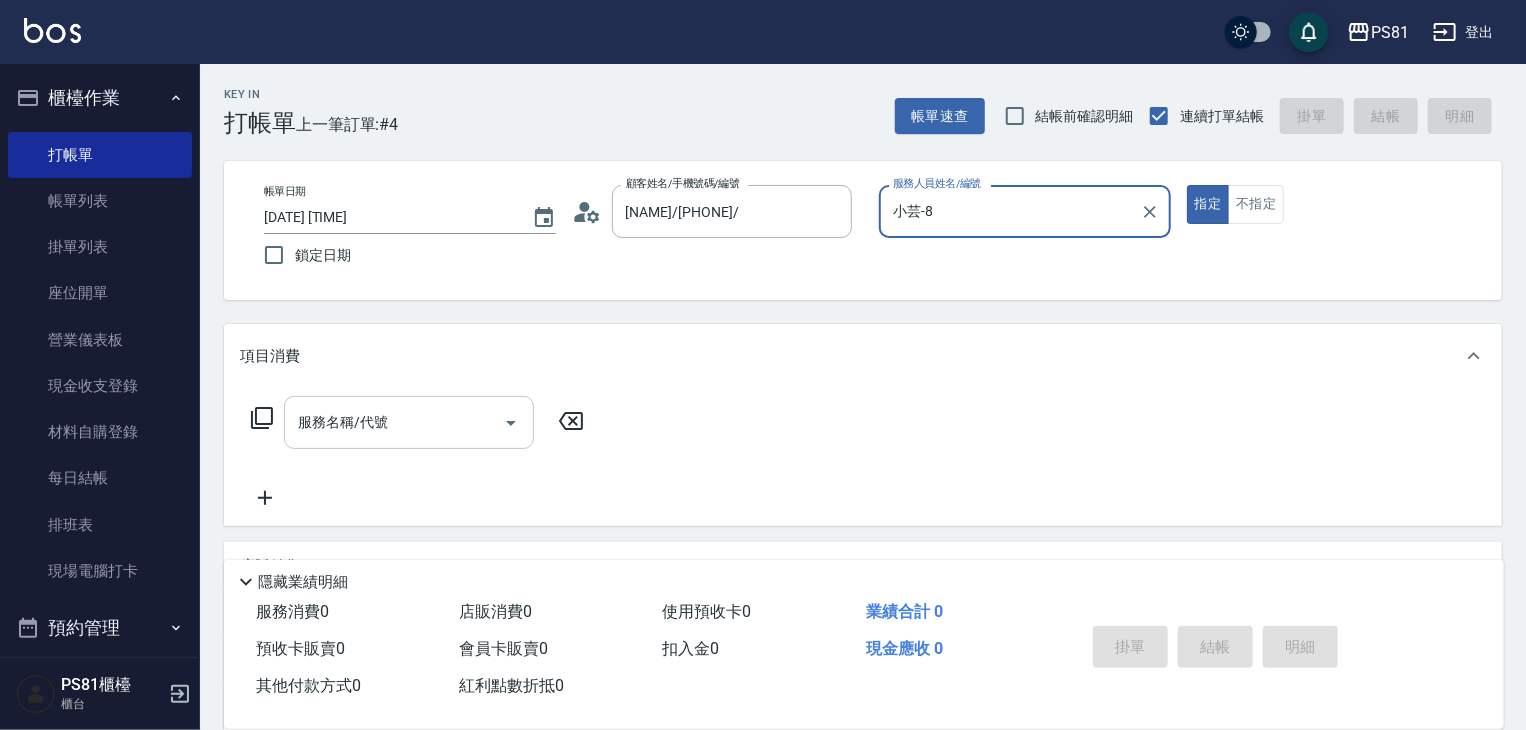 click on "服務名稱/代號" at bounding box center [394, 422] 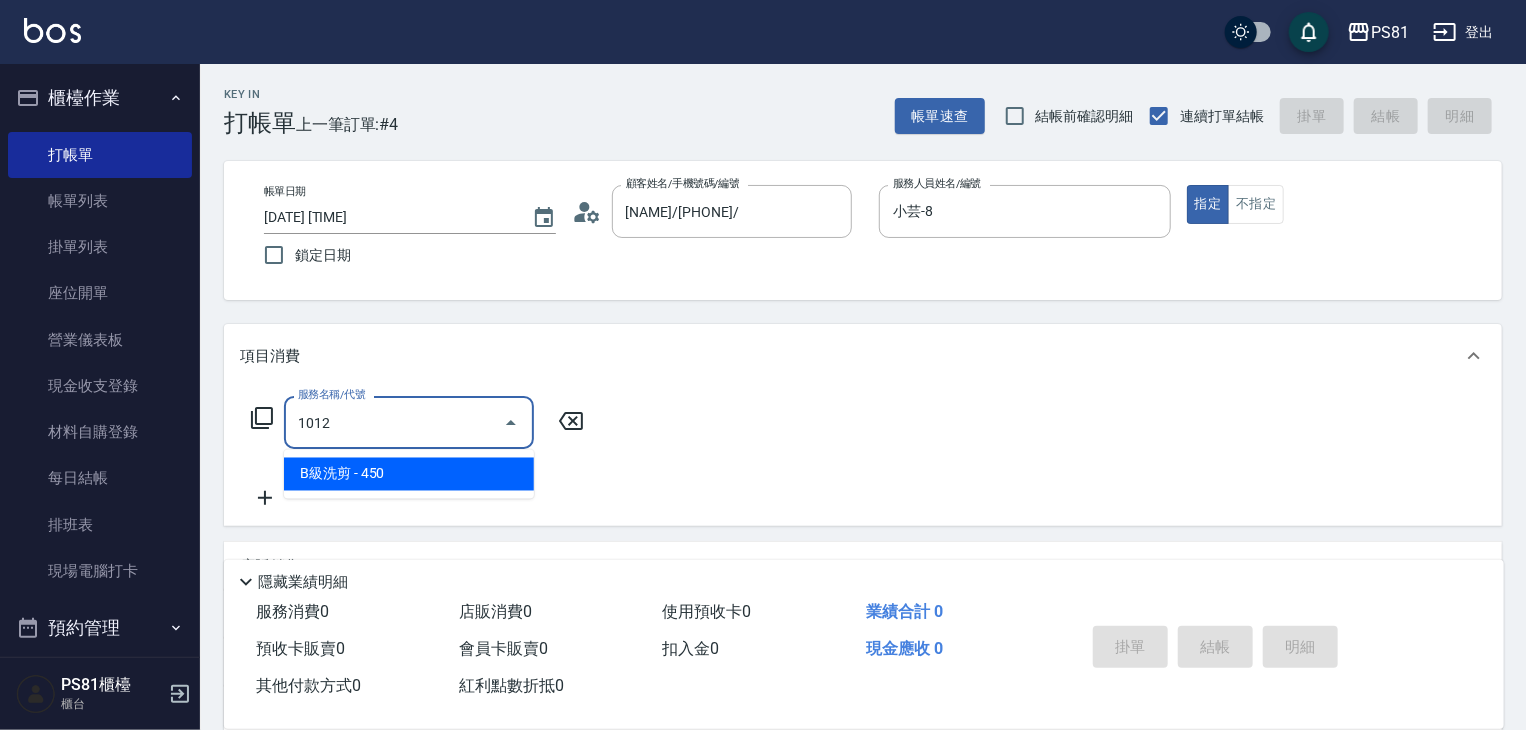 type on "B級洗剪(1012)" 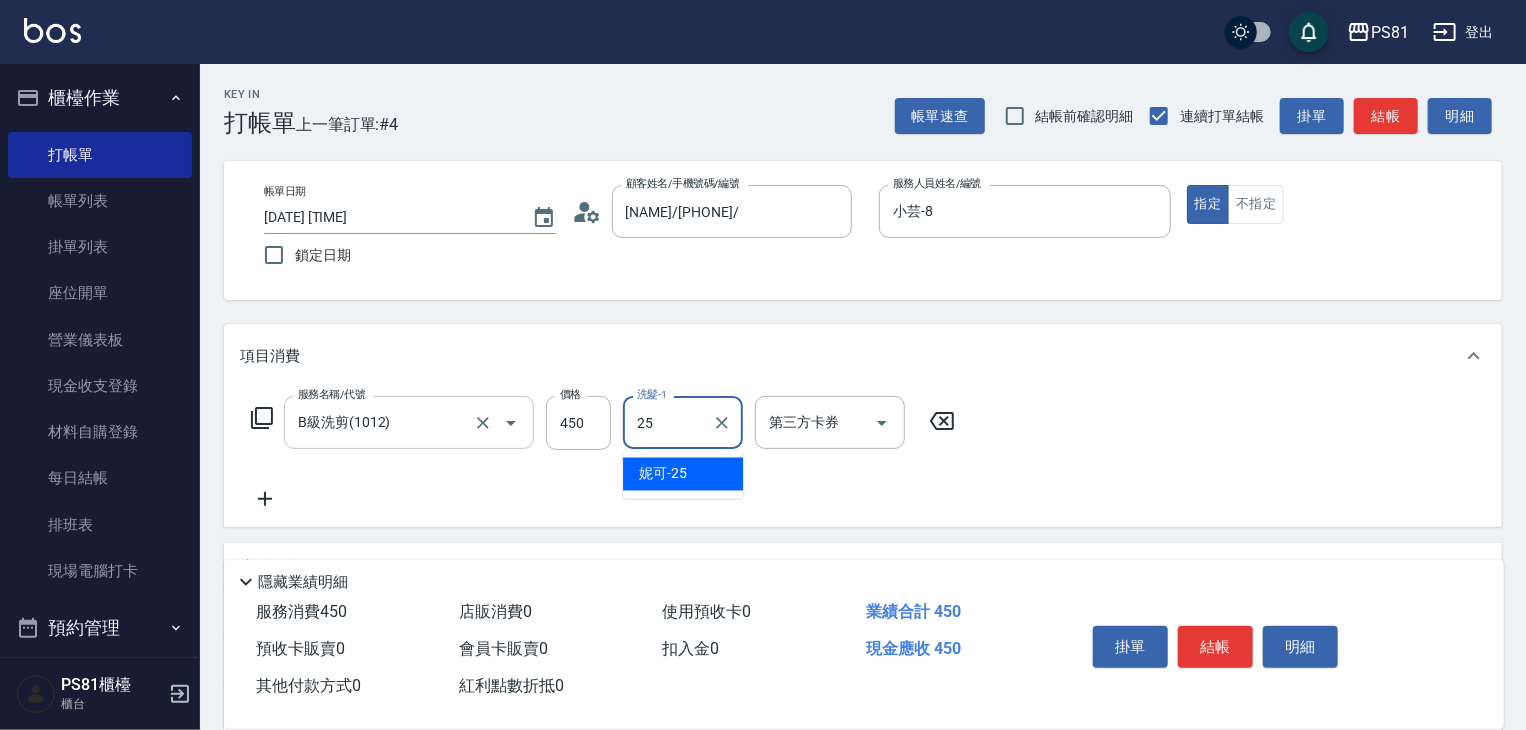 type on "[NAME]-[NUMBER]" 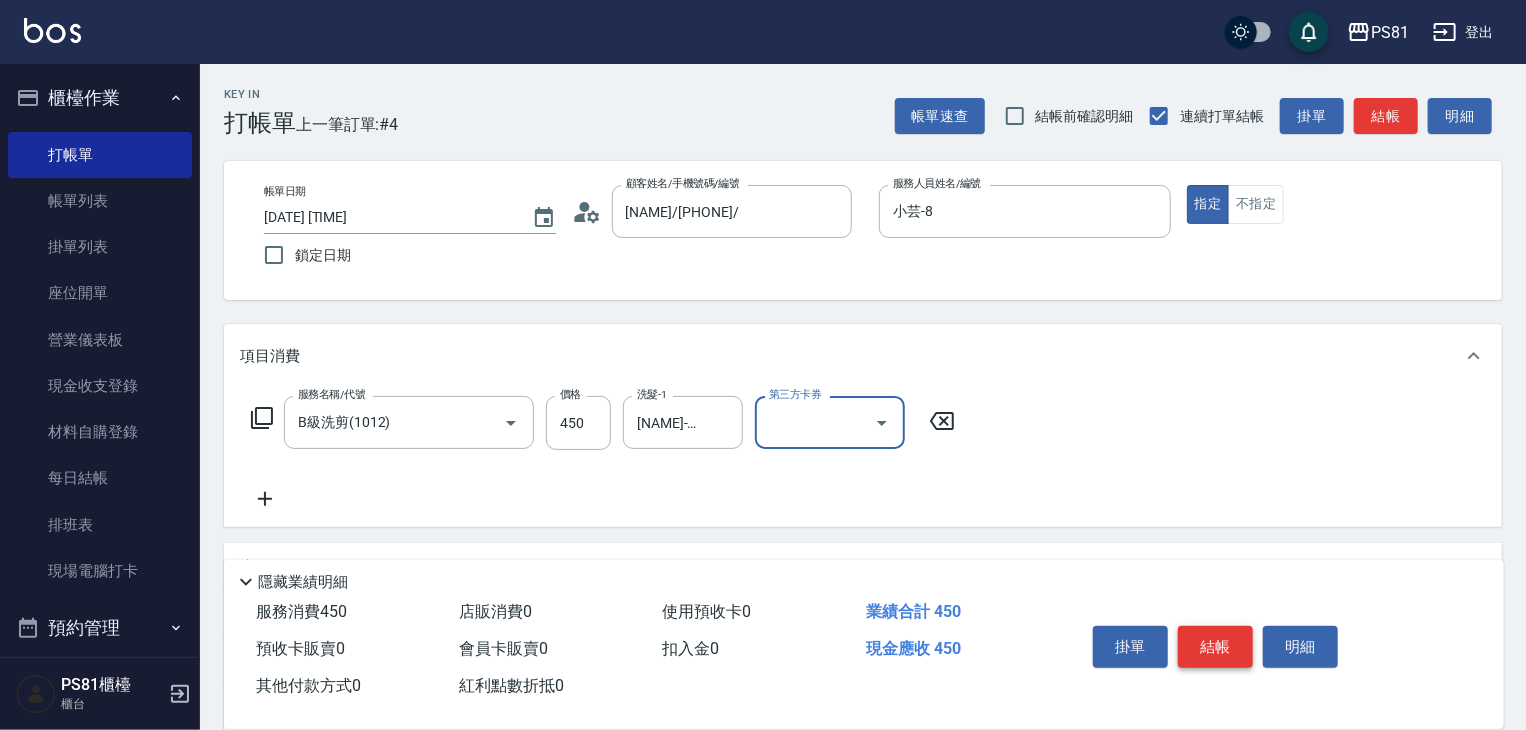 click on "結帳" at bounding box center [1215, 647] 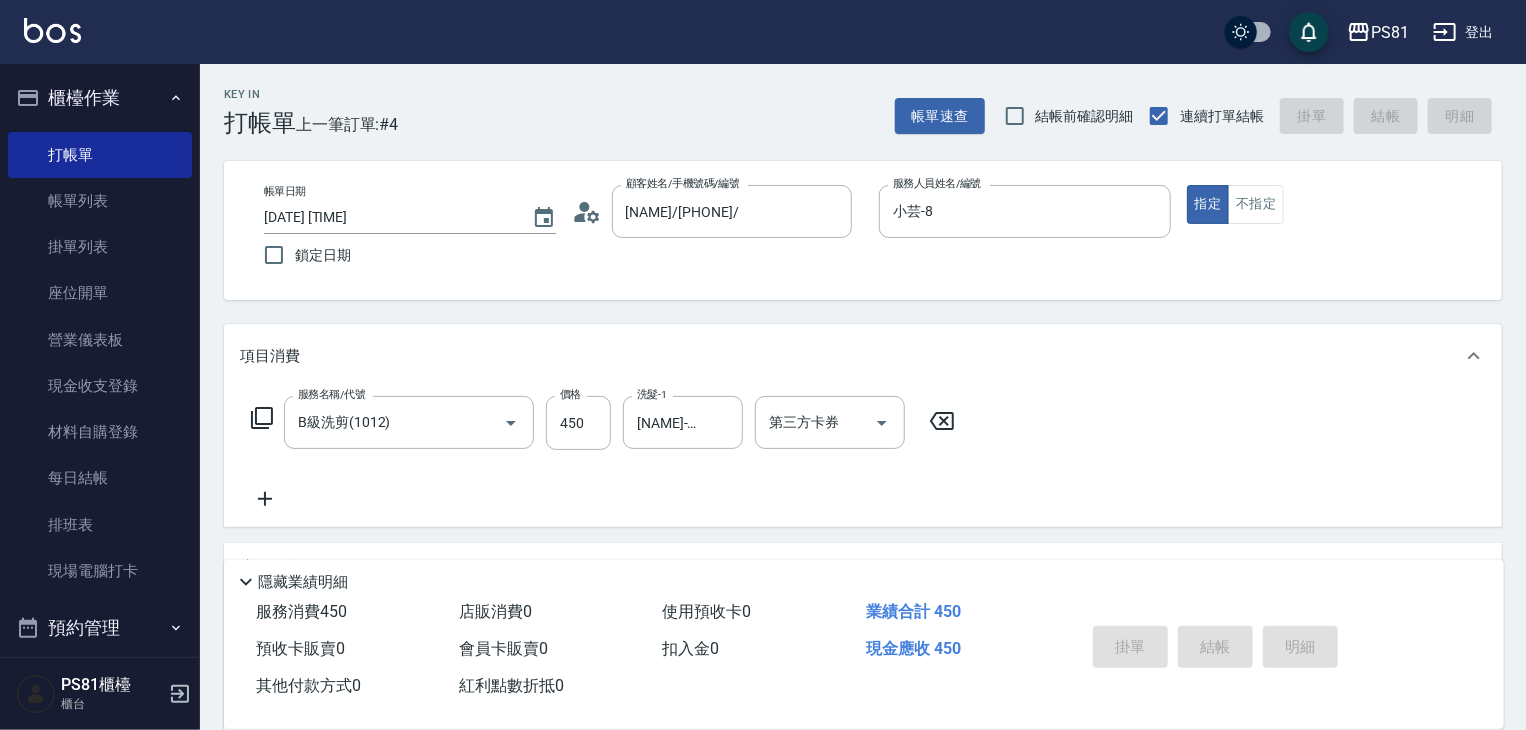 type on "[DATE] [TIME]" 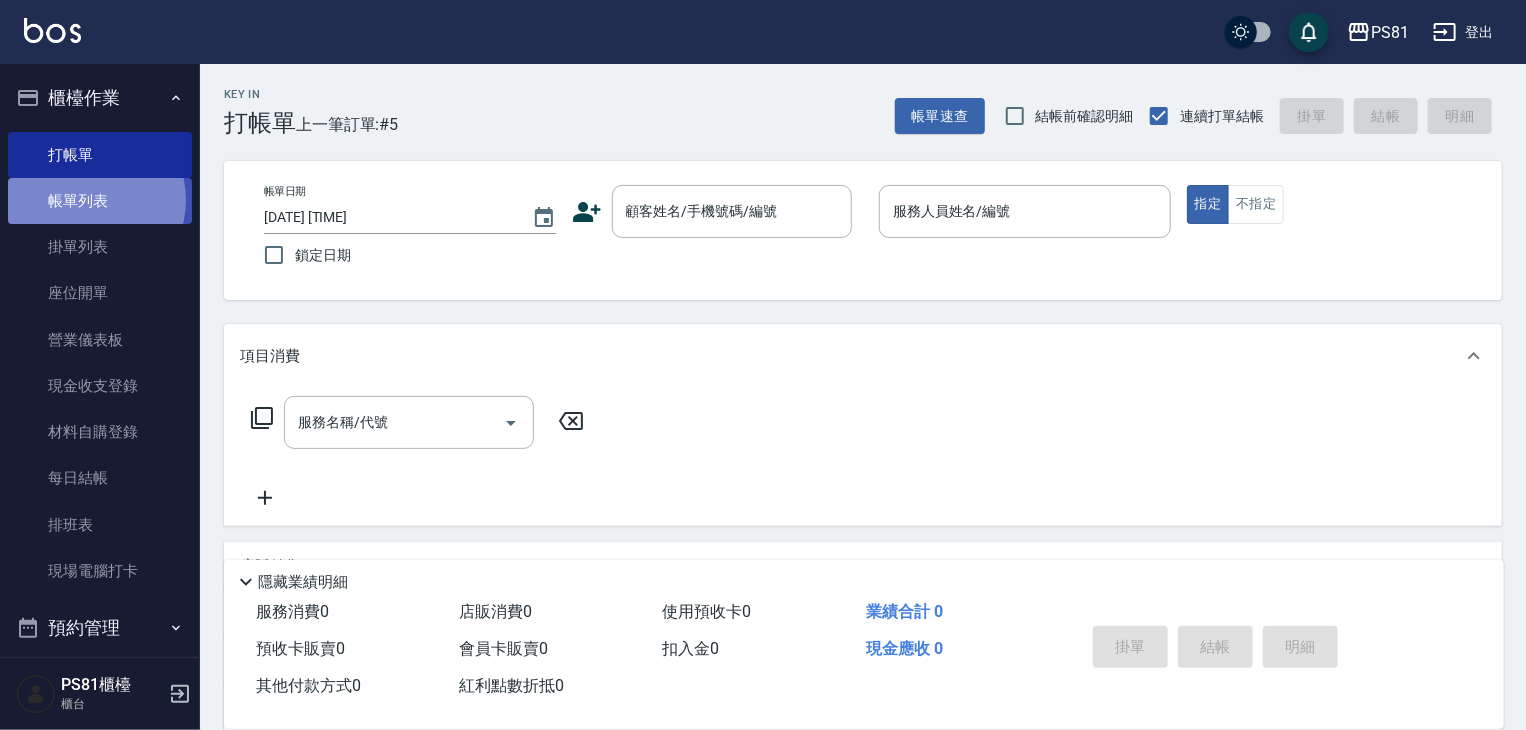 click on "帳單列表" at bounding box center (100, 201) 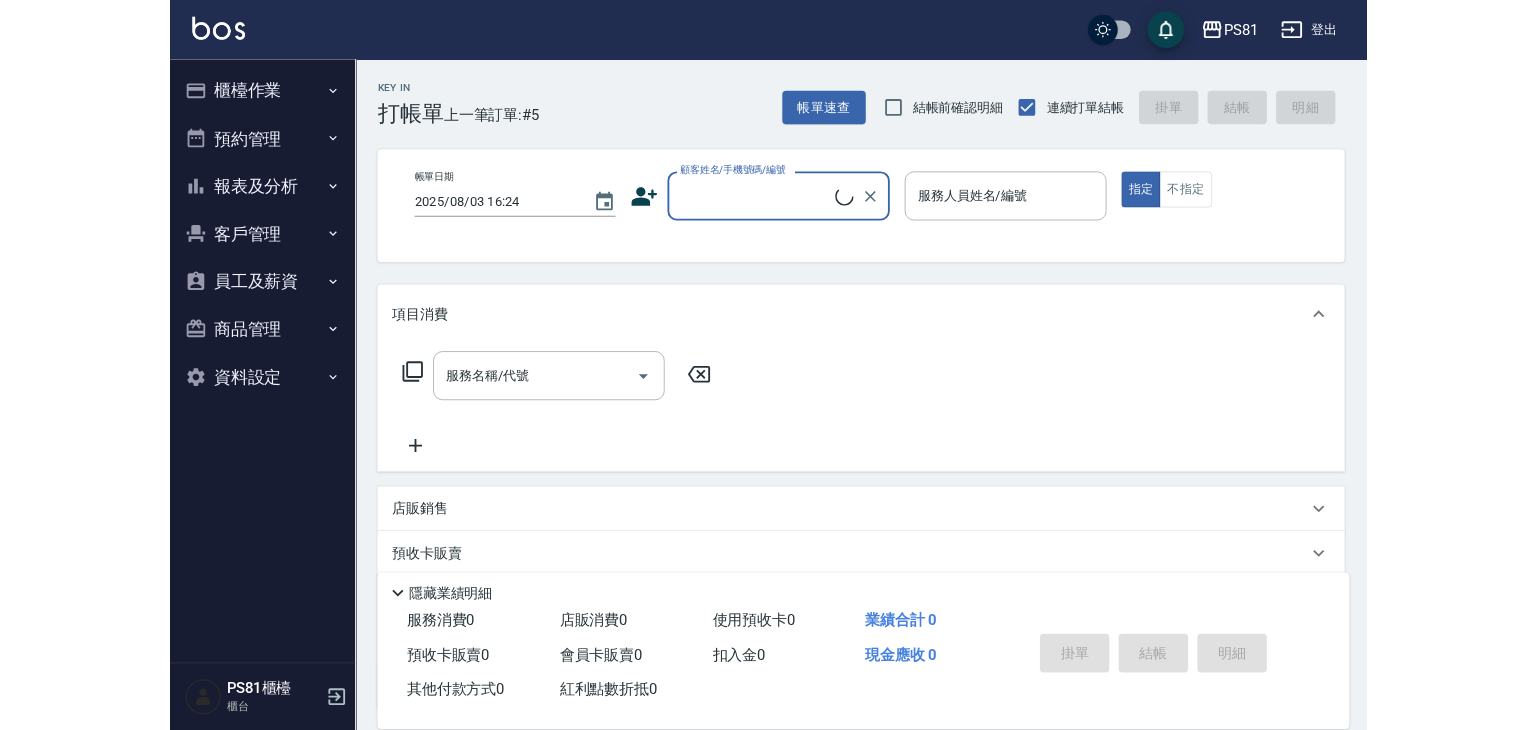 scroll, scrollTop: 0, scrollLeft: 0, axis: both 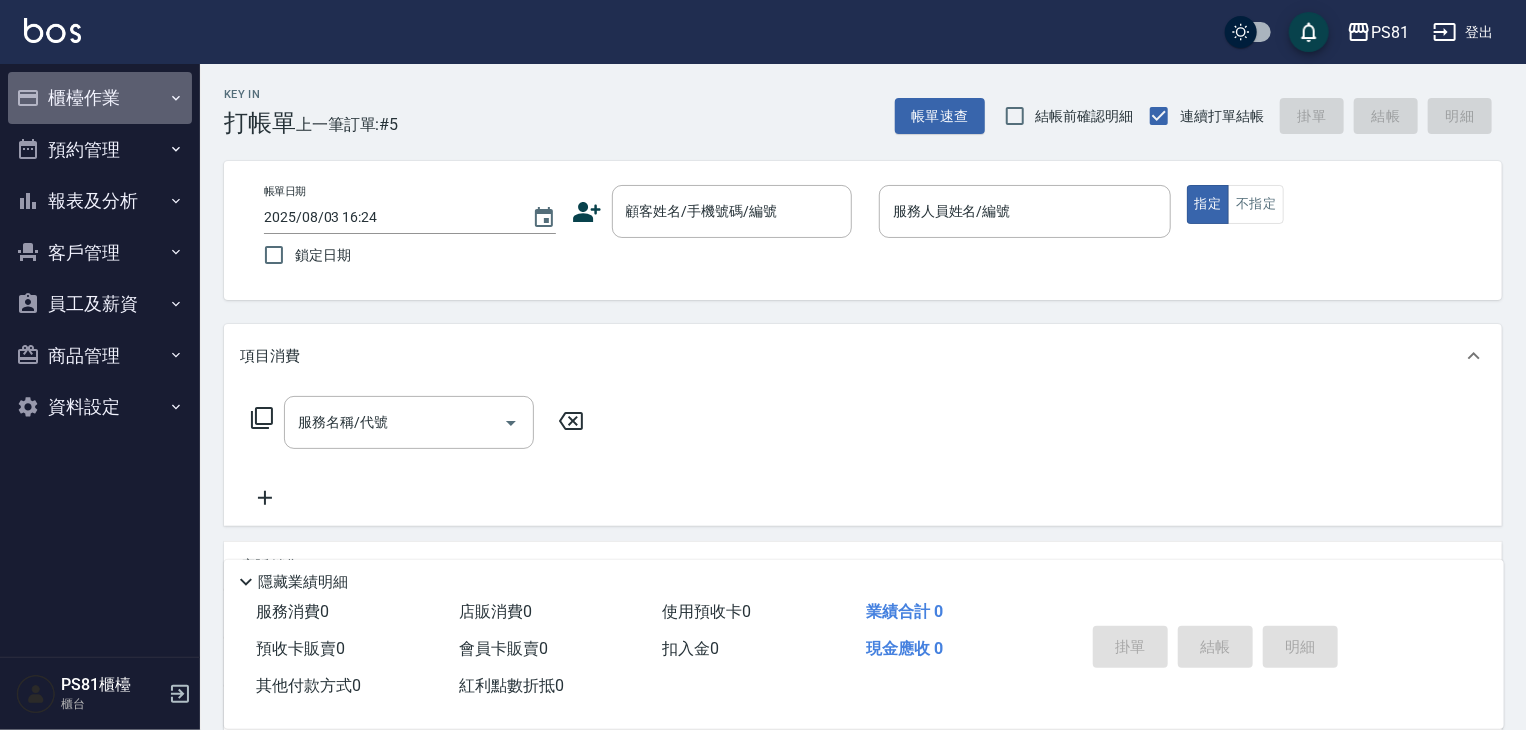 click on "櫃檯作業" at bounding box center (100, 98) 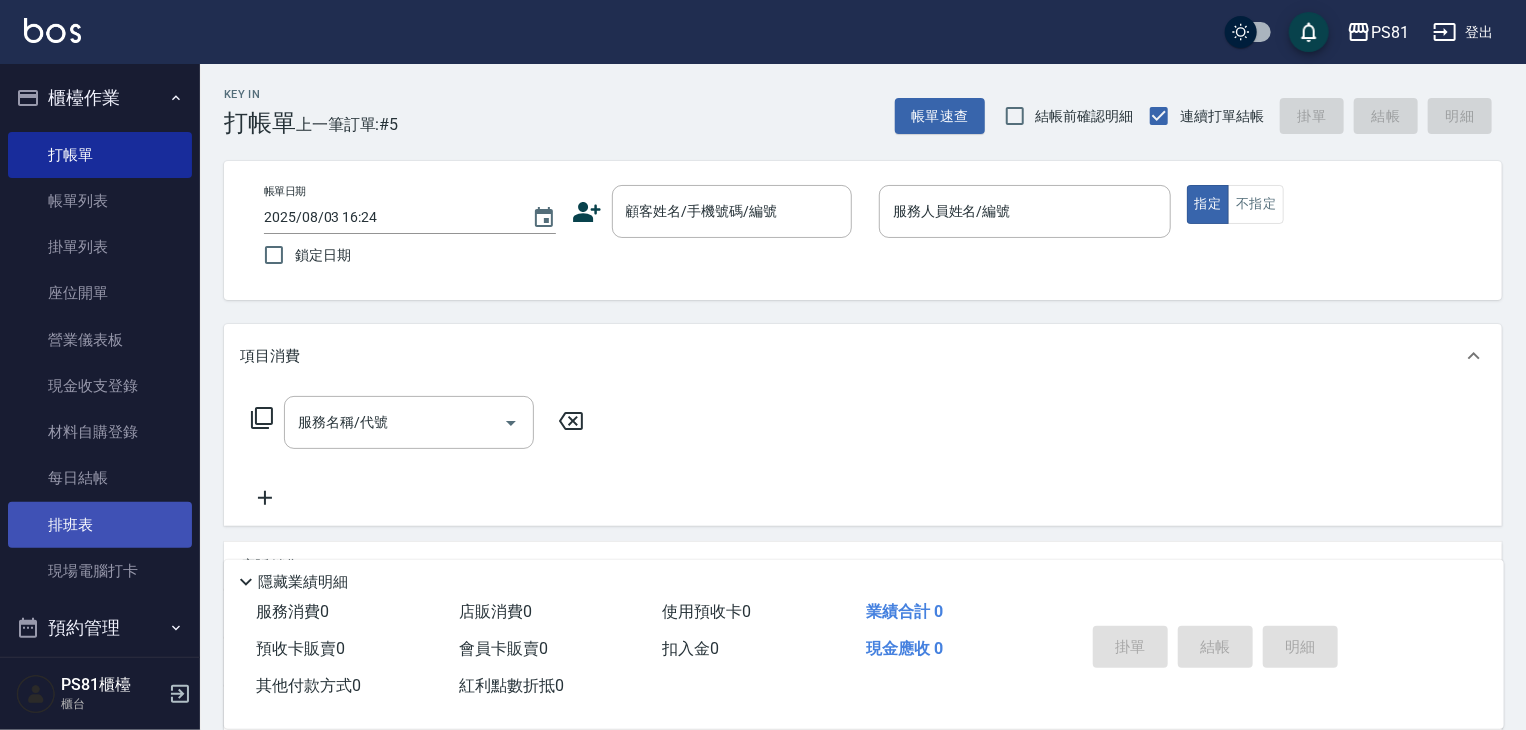 click on "排班表" at bounding box center (100, 525) 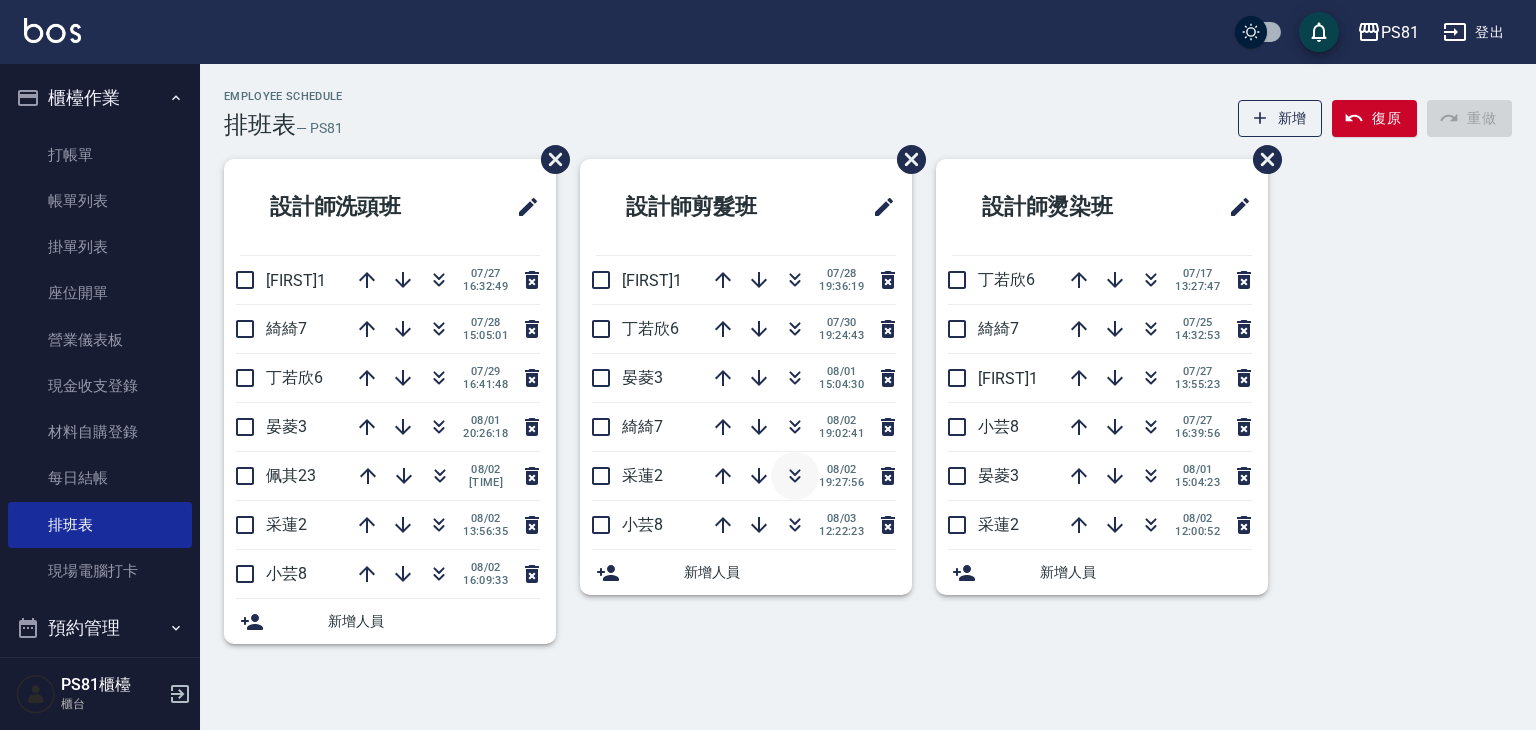 click 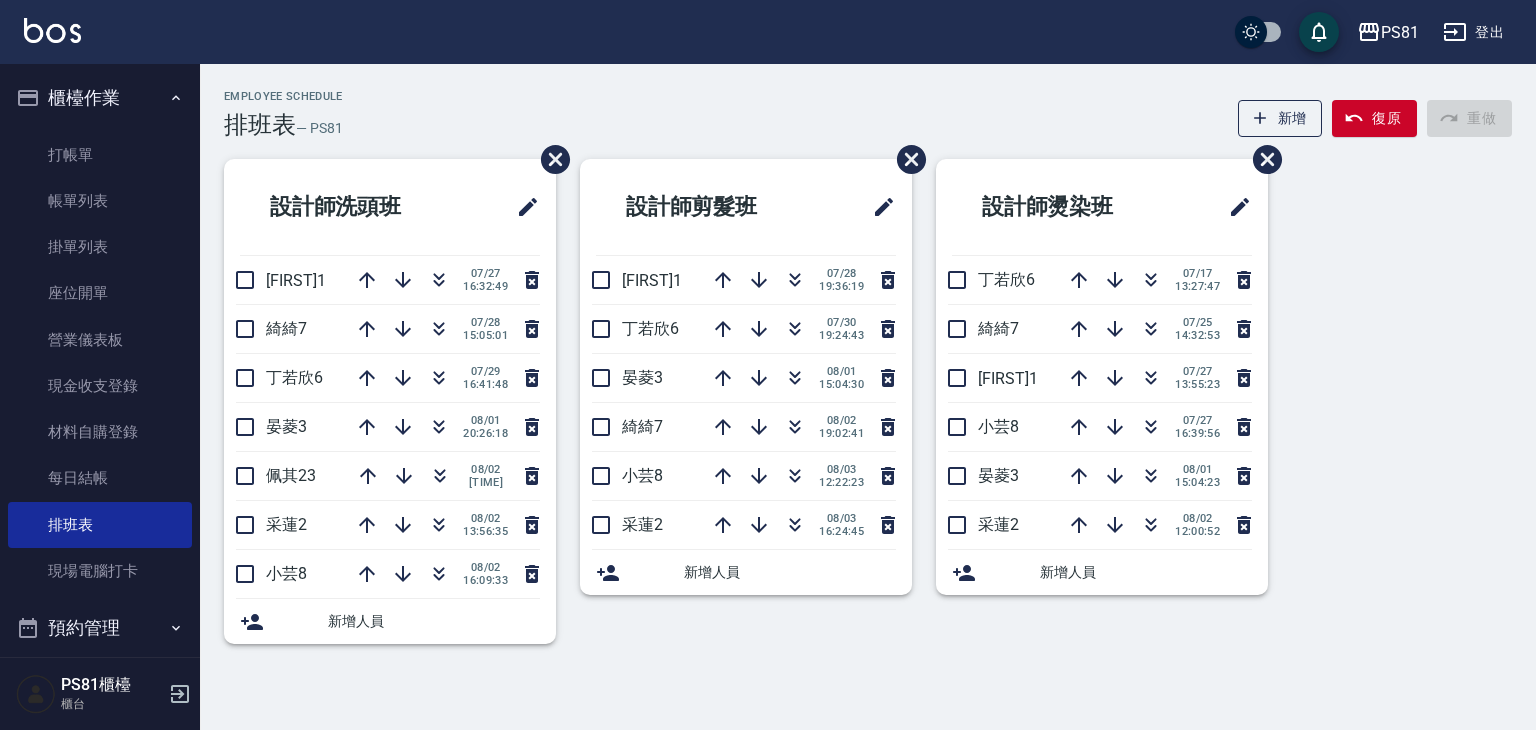 click on "Employee Schedule 排班表   —  PS81 新增 復原 重做 設計師洗頭班 Kevin1 07/27 16:32:49 綺綺7 07/28 15:05:01 丁若欣6 07/29 16:41:48 晏菱3 08/01 20:26:18 佩其23 08/02 13:56:29 采蓮2 08/02 13:56:35 小芸8 08/02 16:09:33 新增人員 設計師剪髮班 Kevin1 07/28 19:36:19 丁若欣6 07/30 19:24:43 晏菱3 08/01 15:04:30 綺綺7 08/02 19:02:41 小芸8 08/03 12:22:23 采蓮2 08/03 16:24:45 新增人員 設計師燙染班 丁若欣6 07/17 13:27:47 綺綺7 07/25 14:32:53 Kevin1 07/27 13:55:23 小芸8 07/27 16:39:56 晏菱3 08/01 15:04:23 采蓮2 08/02 12:00:52 新增人員" at bounding box center [868, 379] 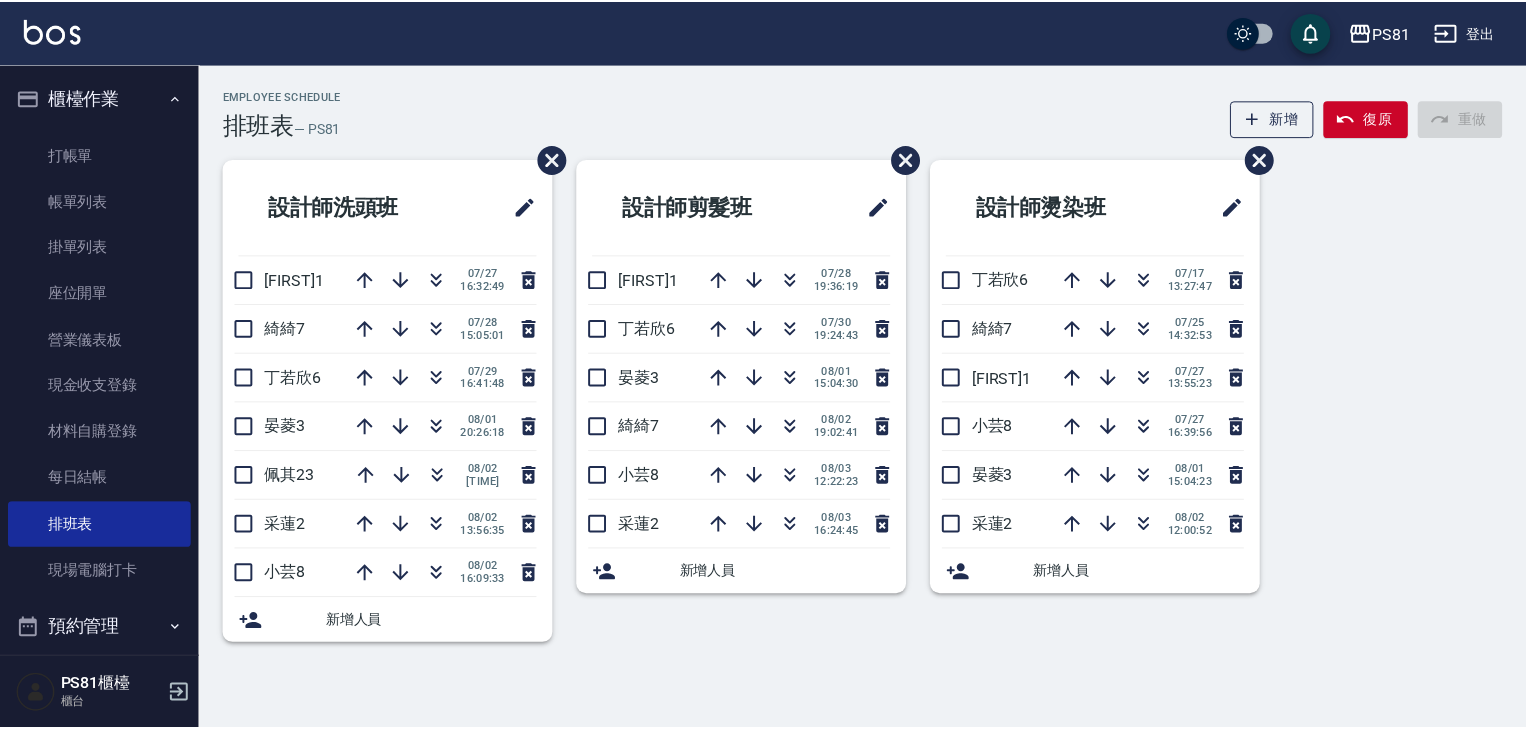 scroll, scrollTop: 278, scrollLeft: 0, axis: vertical 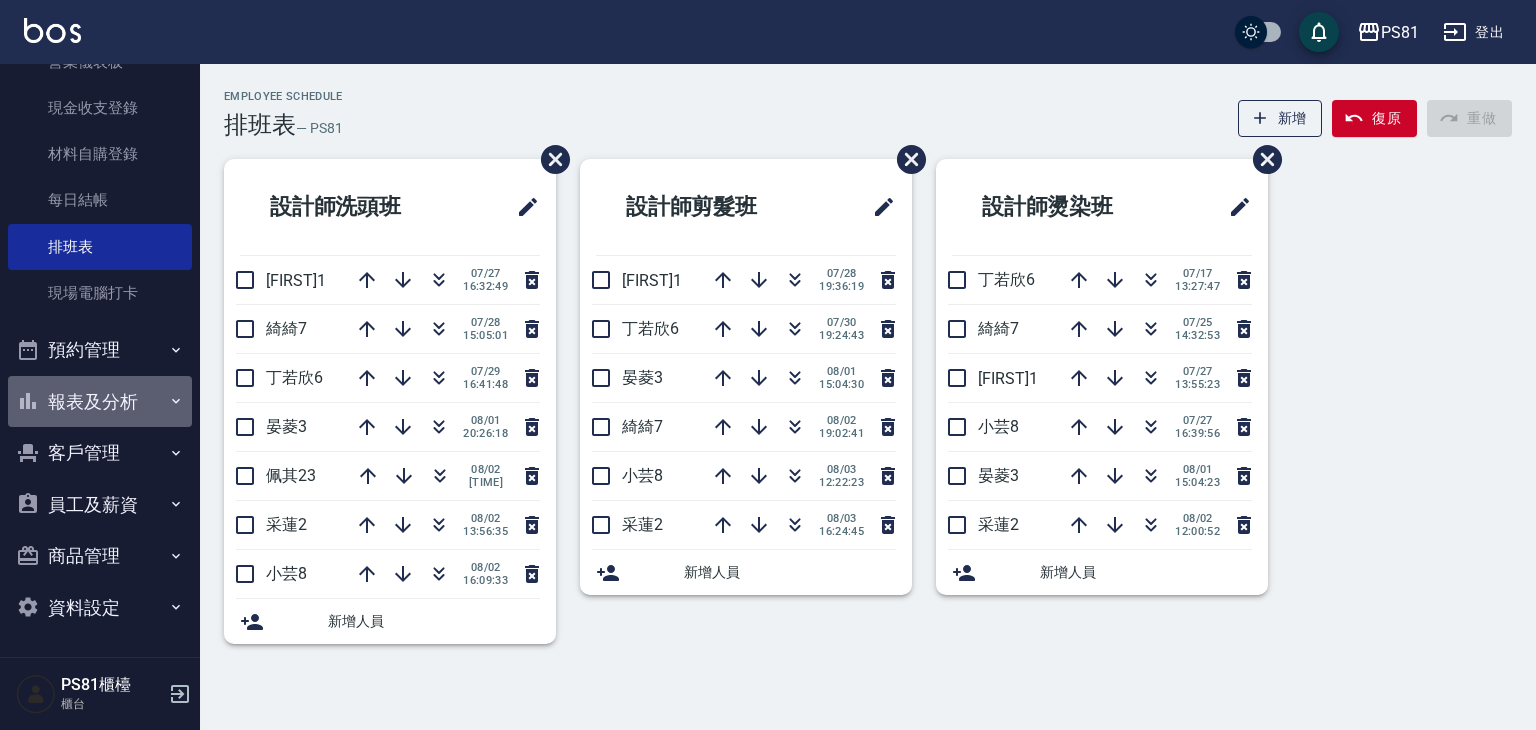 click 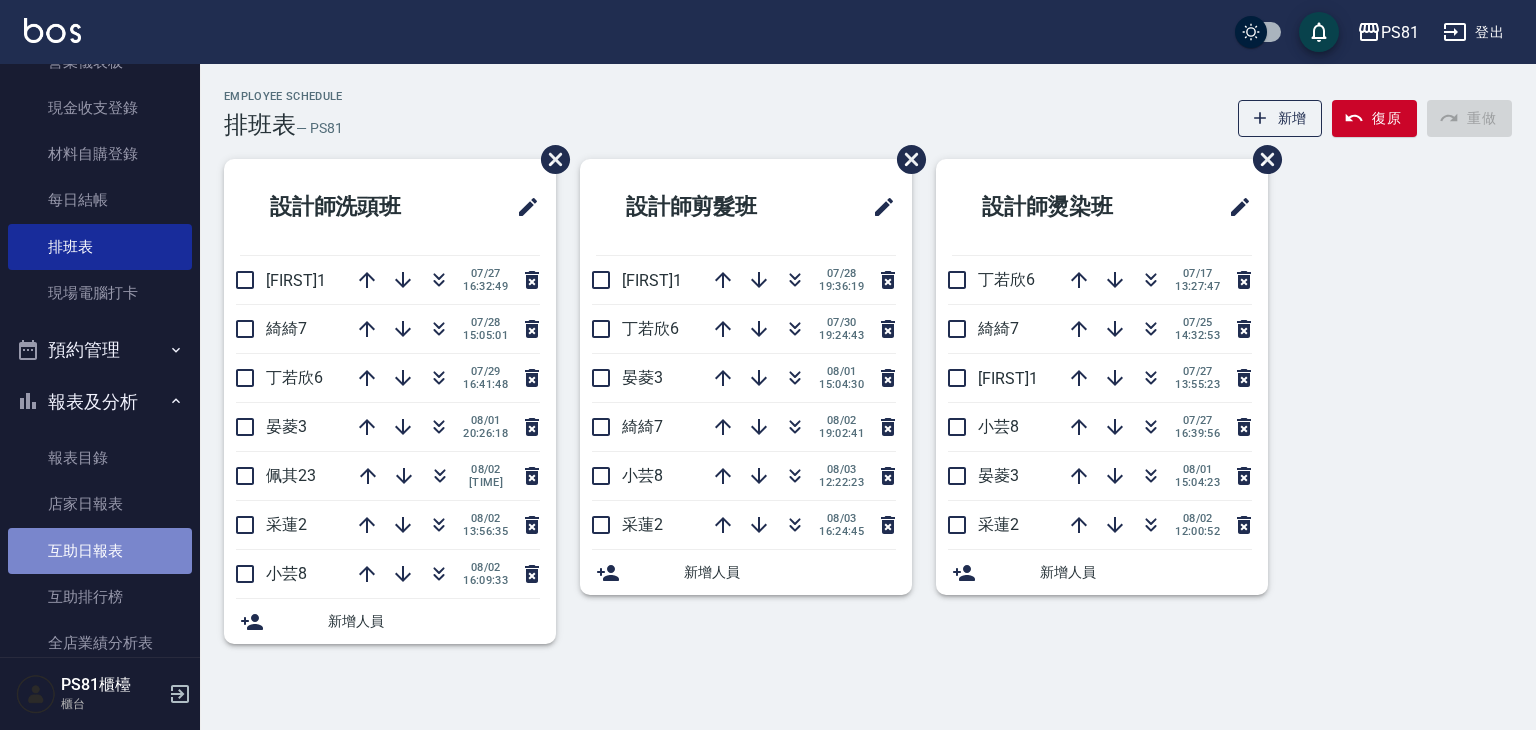 click on "互助日報表" at bounding box center (100, 551) 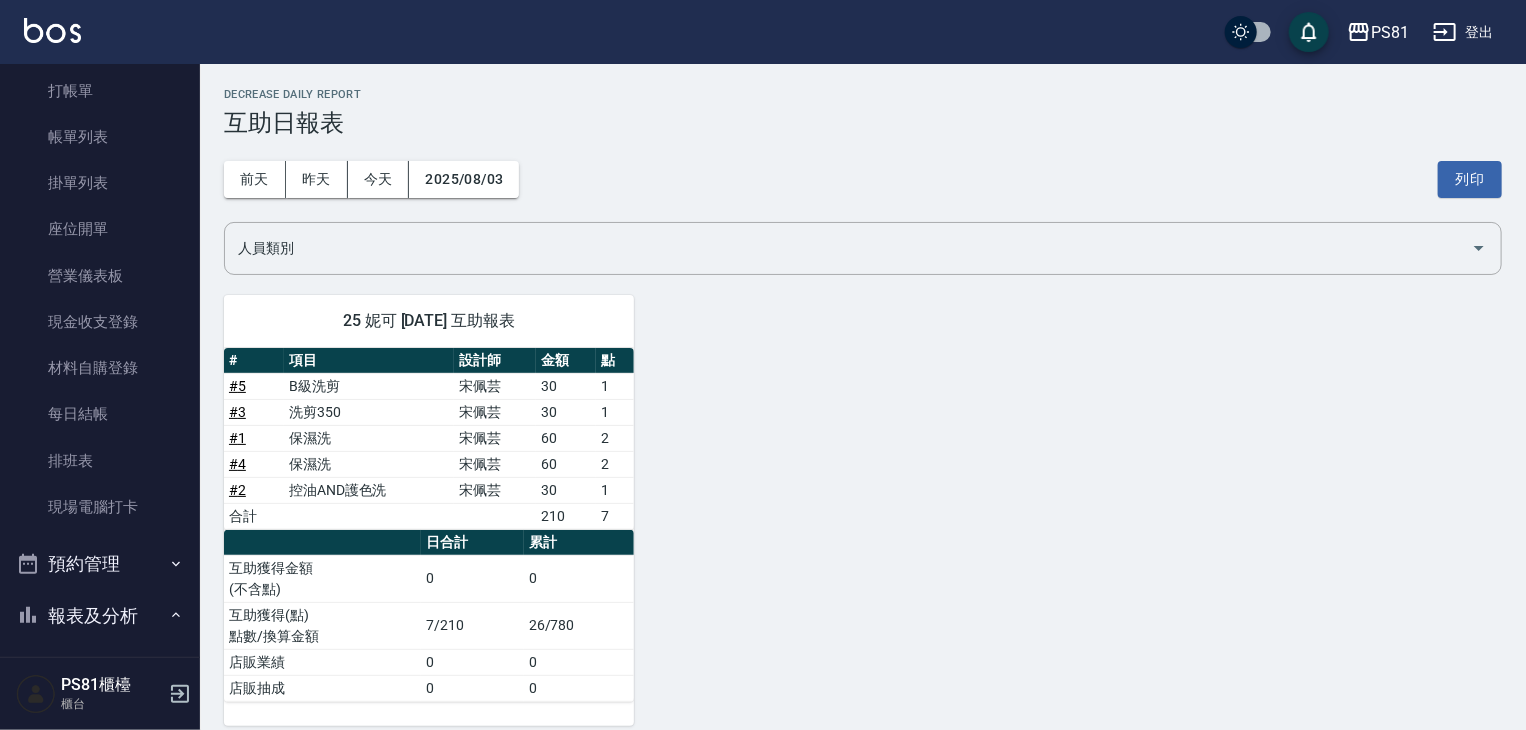 scroll, scrollTop: 0, scrollLeft: 0, axis: both 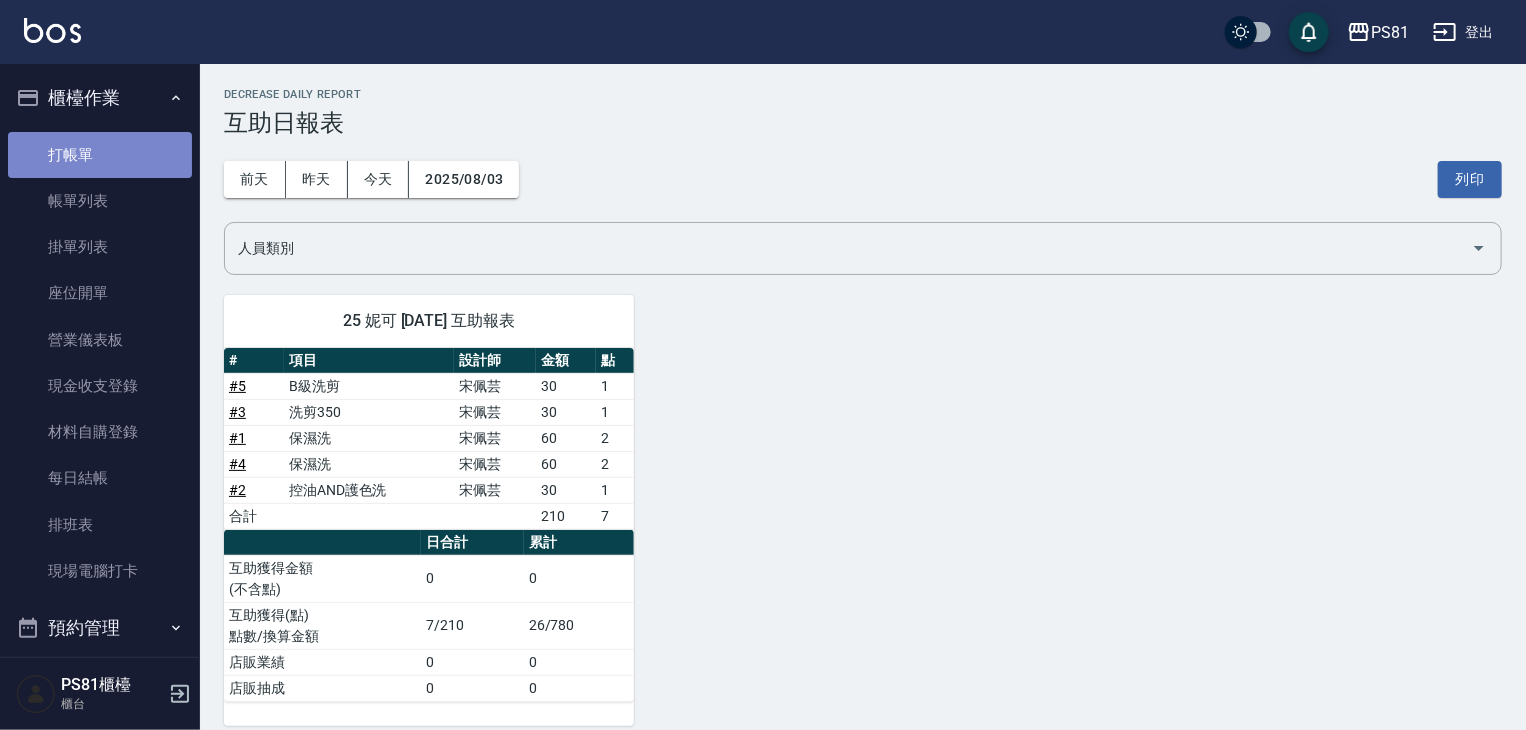 click on "打帳單" at bounding box center (100, 155) 